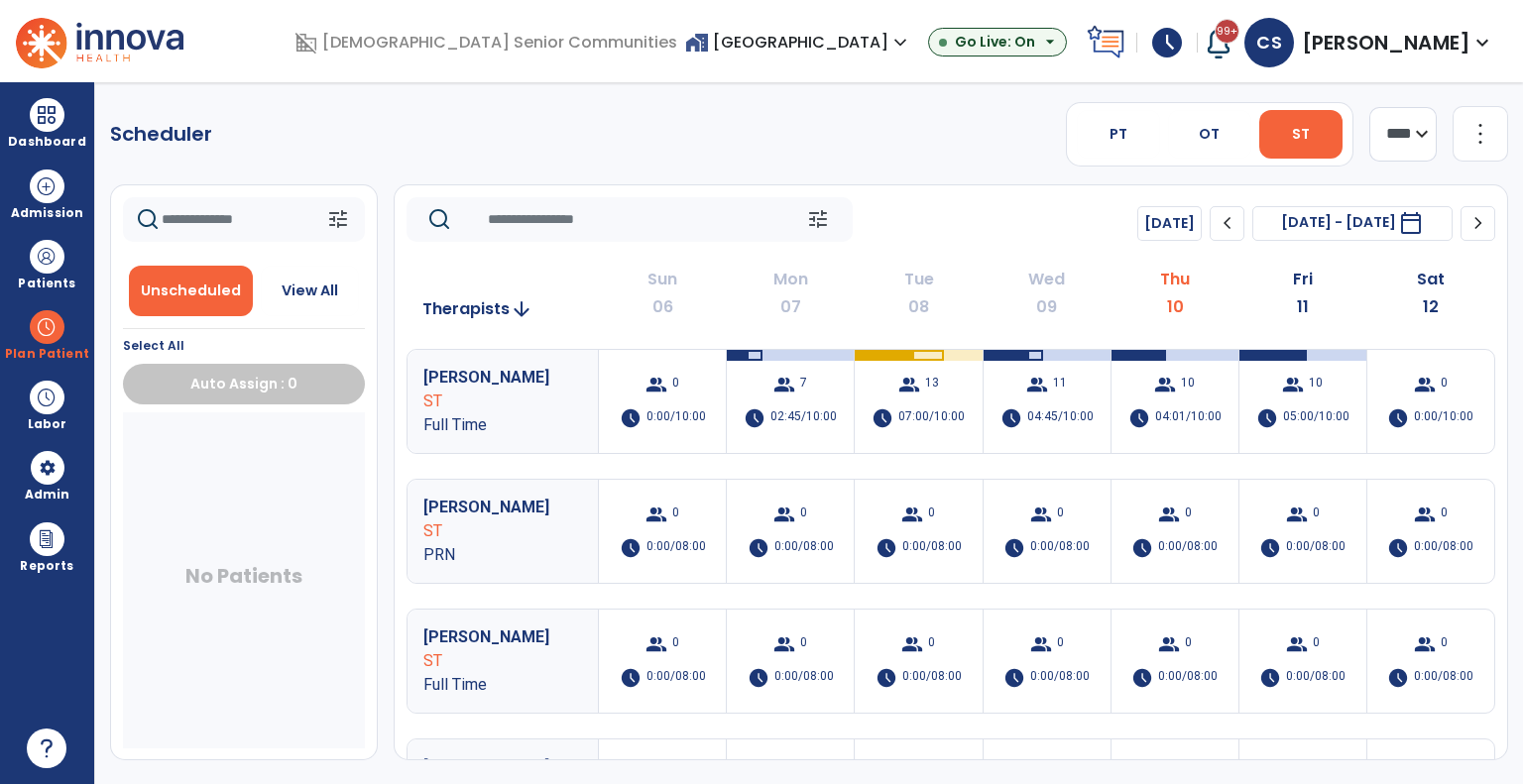 scroll, scrollTop: 0, scrollLeft: 0, axis: both 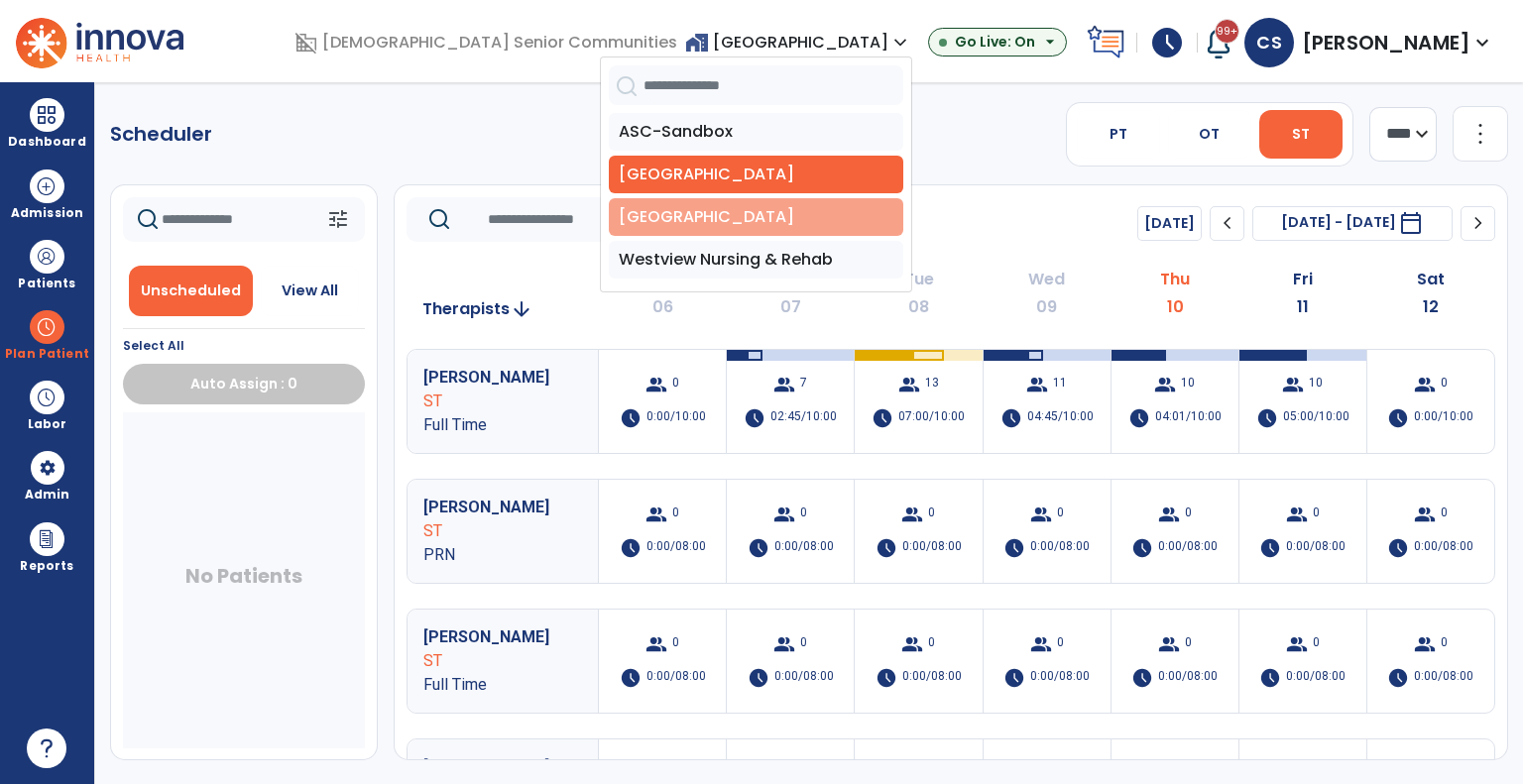 click on "[GEOGRAPHIC_DATA]" at bounding box center [756, 217] 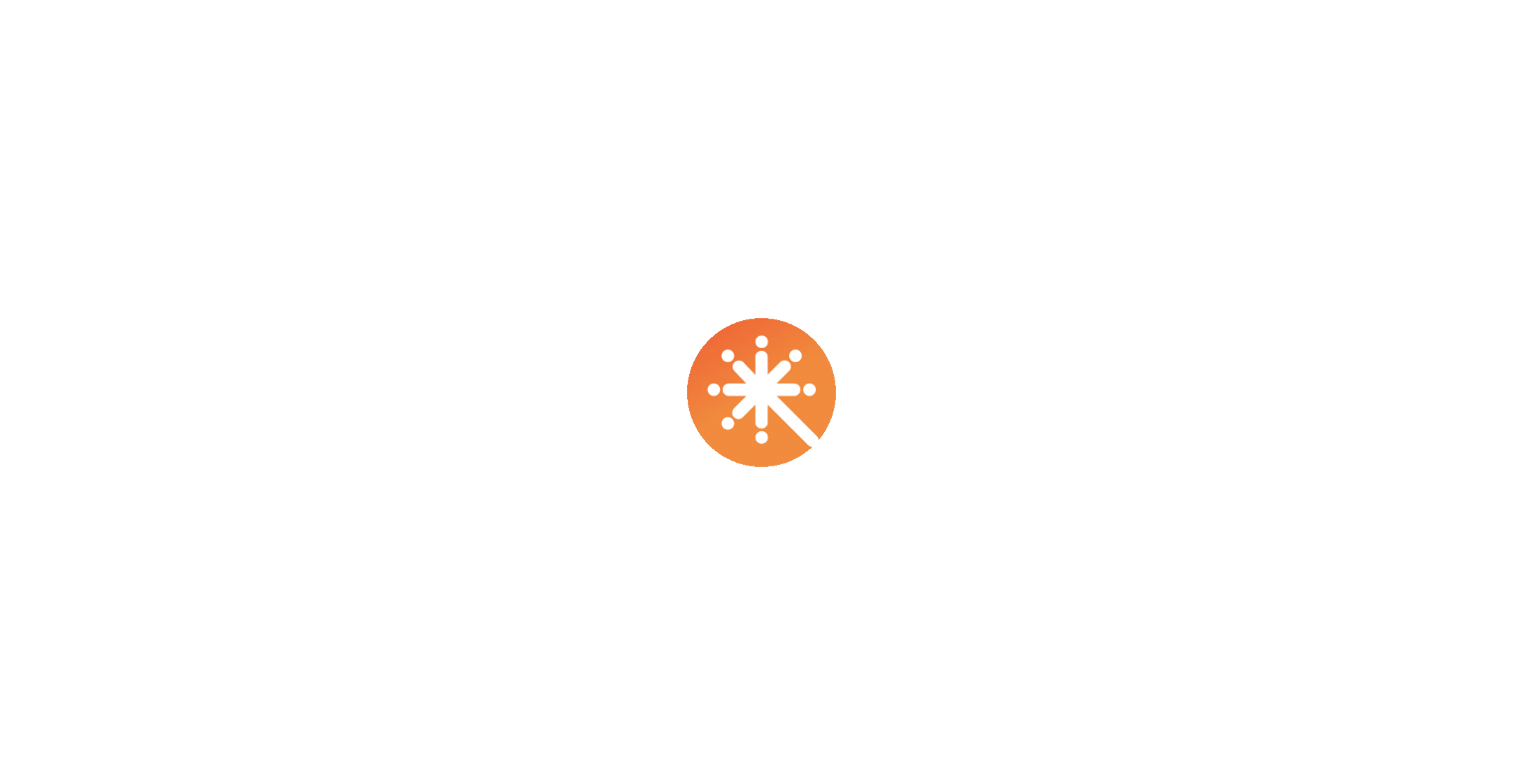 scroll, scrollTop: 0, scrollLeft: 0, axis: both 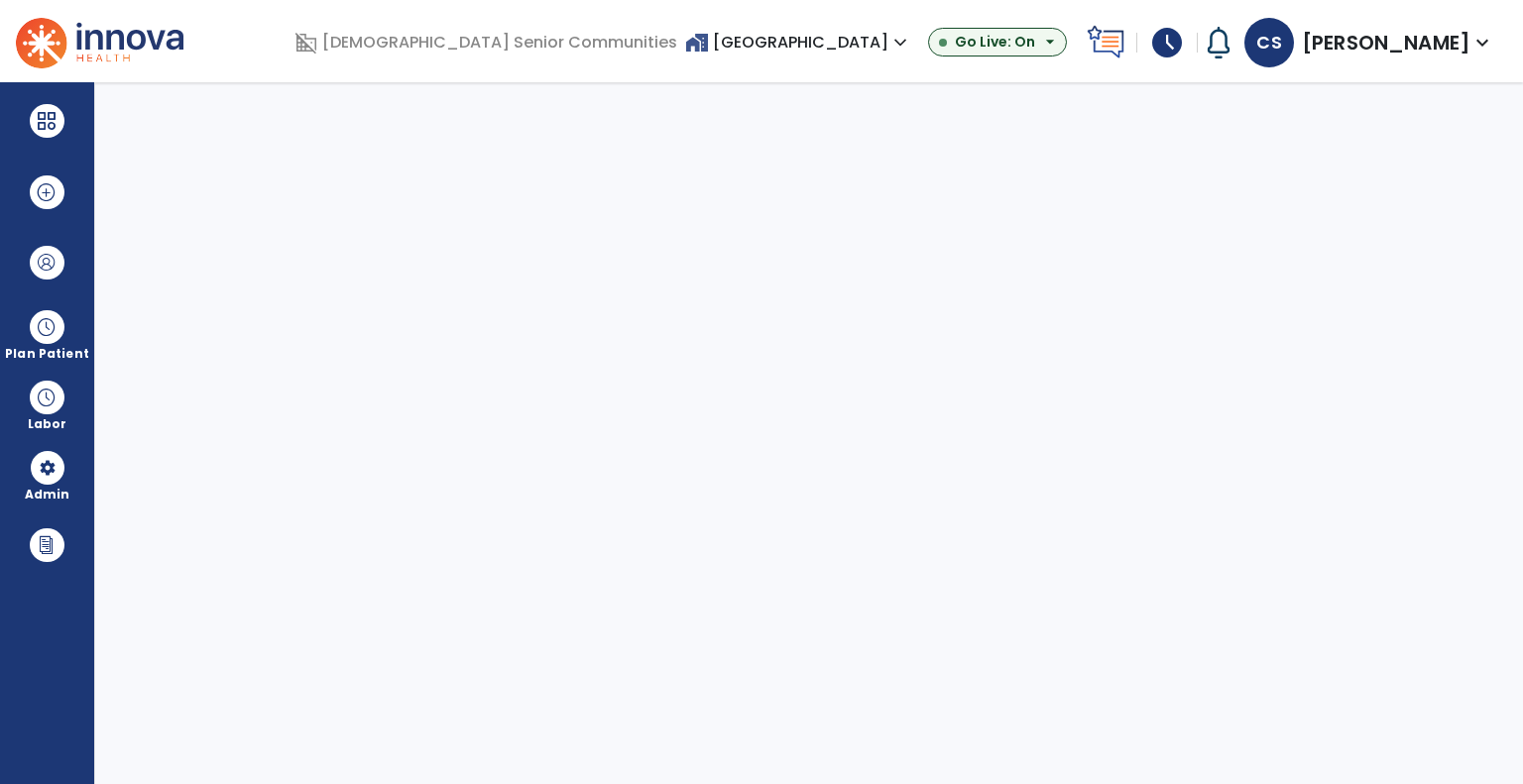 select on "***" 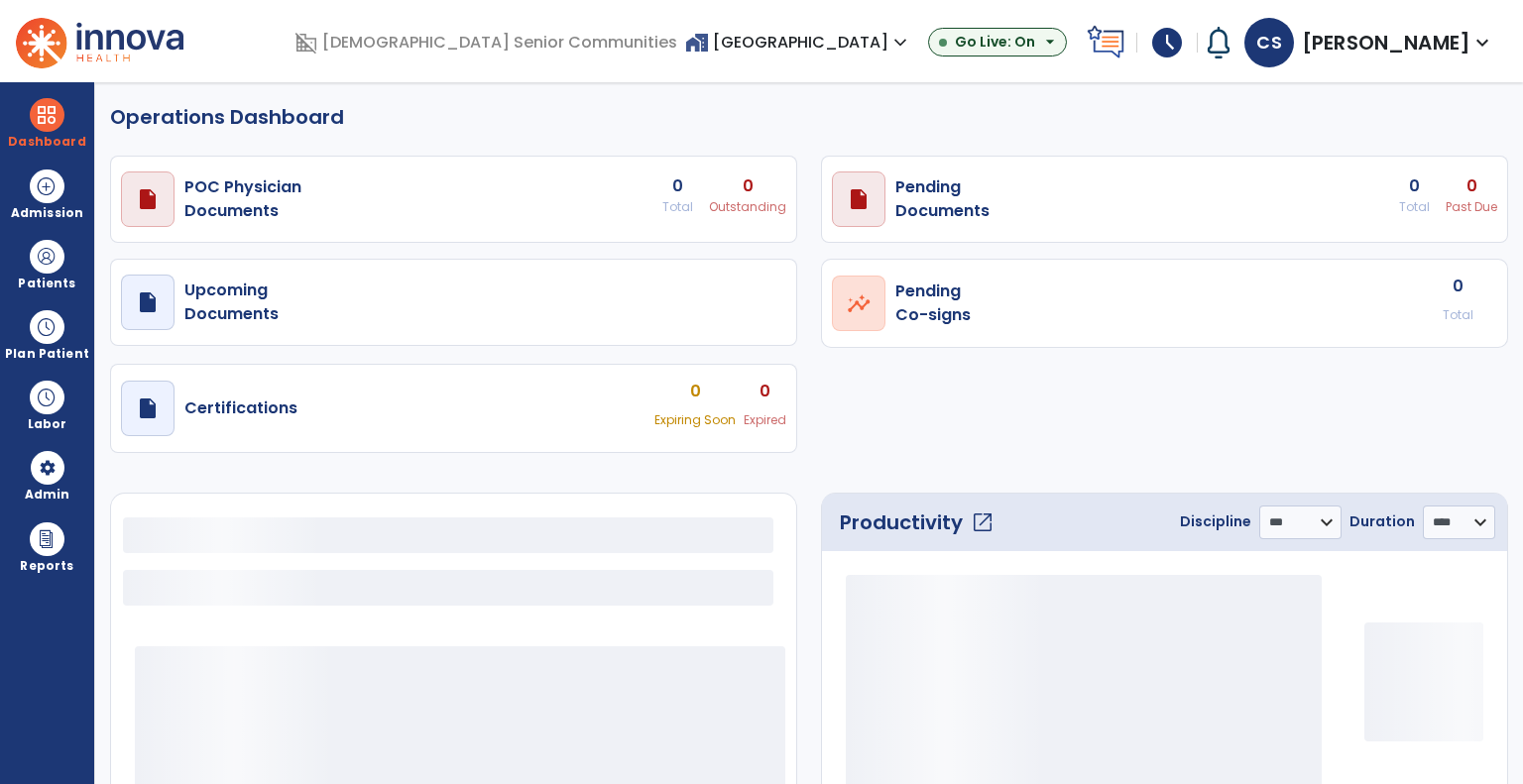 select on "***" 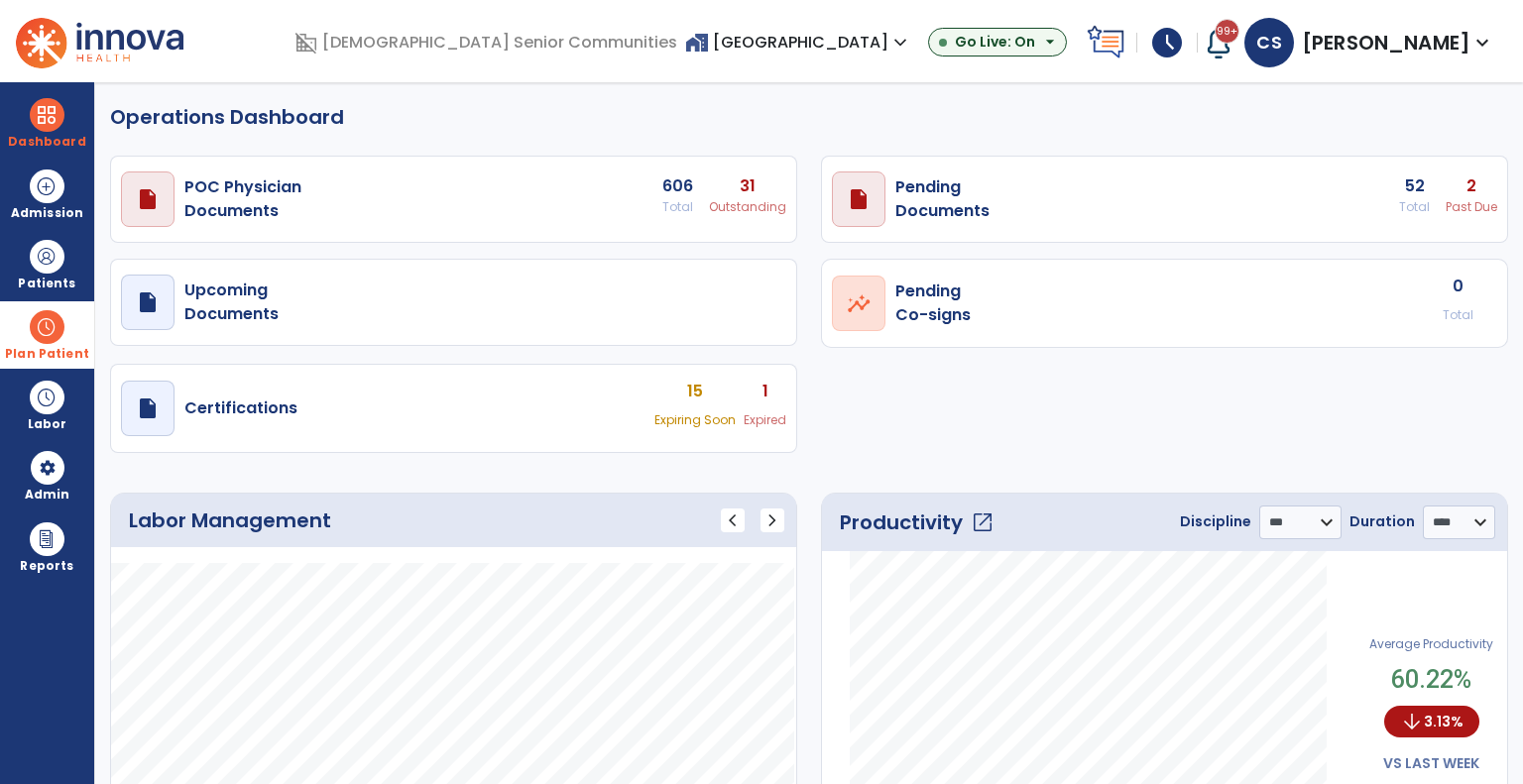 click on "Plan Patient" at bounding box center [47, 264] 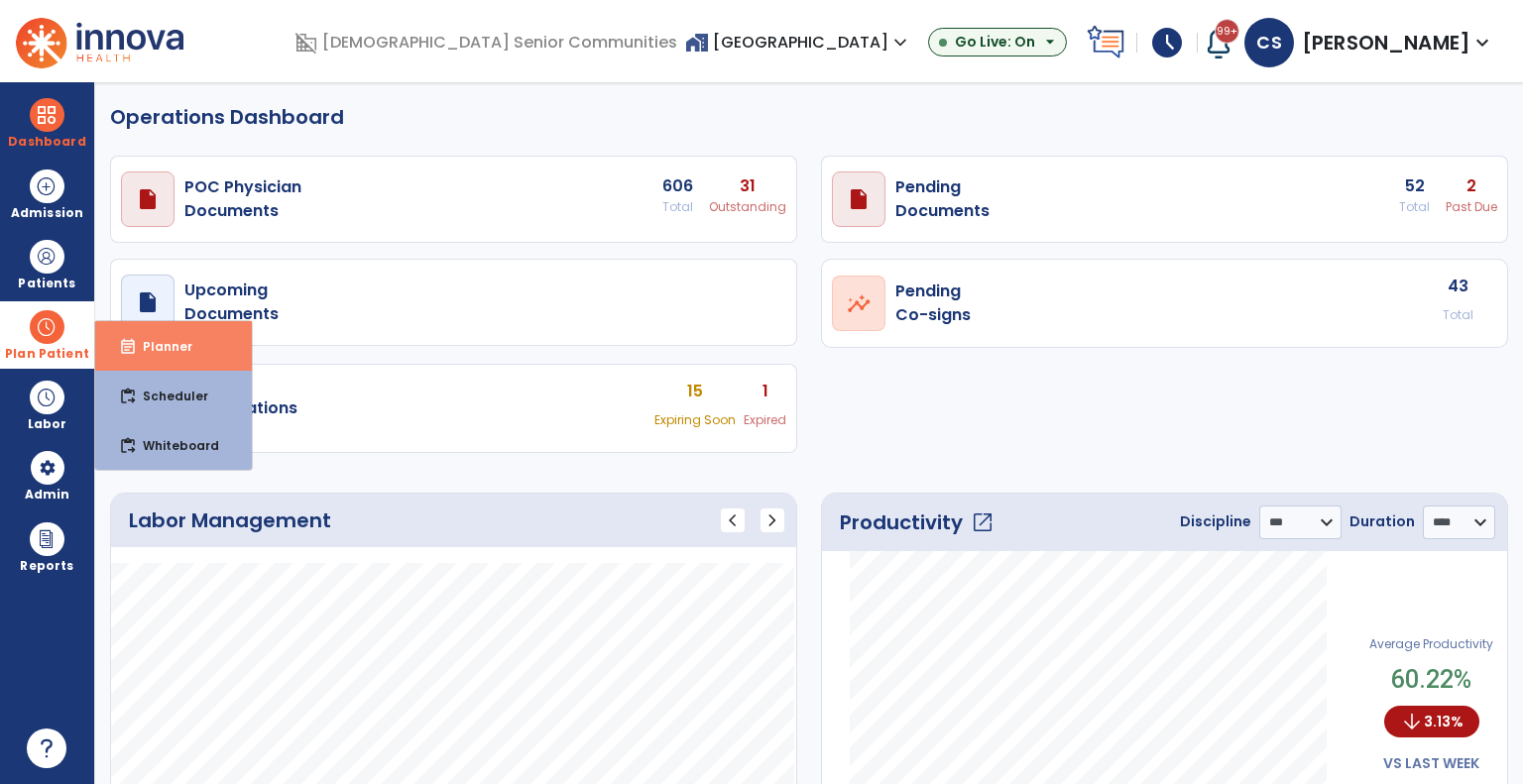 click on "Planner" at bounding box center (160, 346) 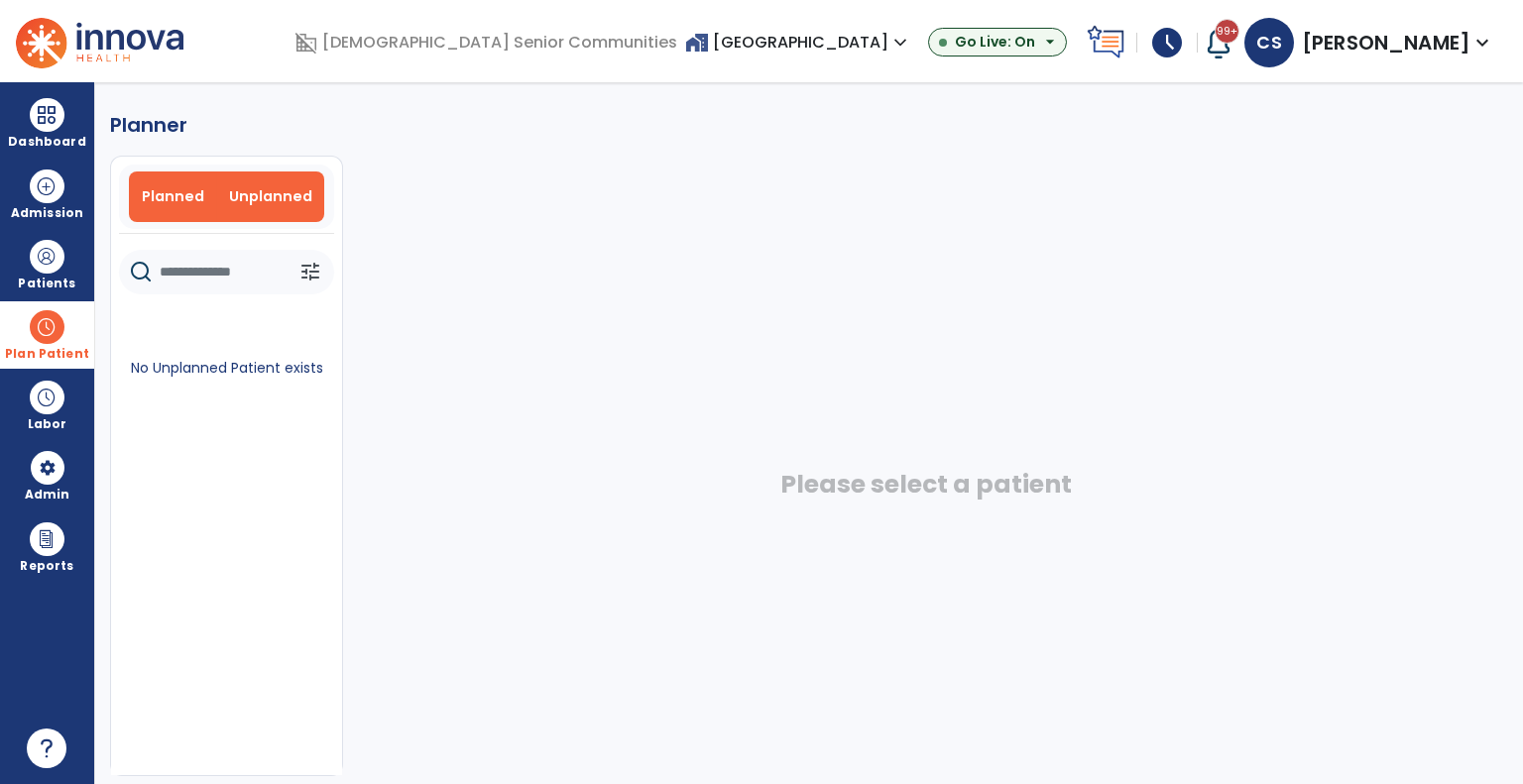 click on "Planned" at bounding box center (174, 196) 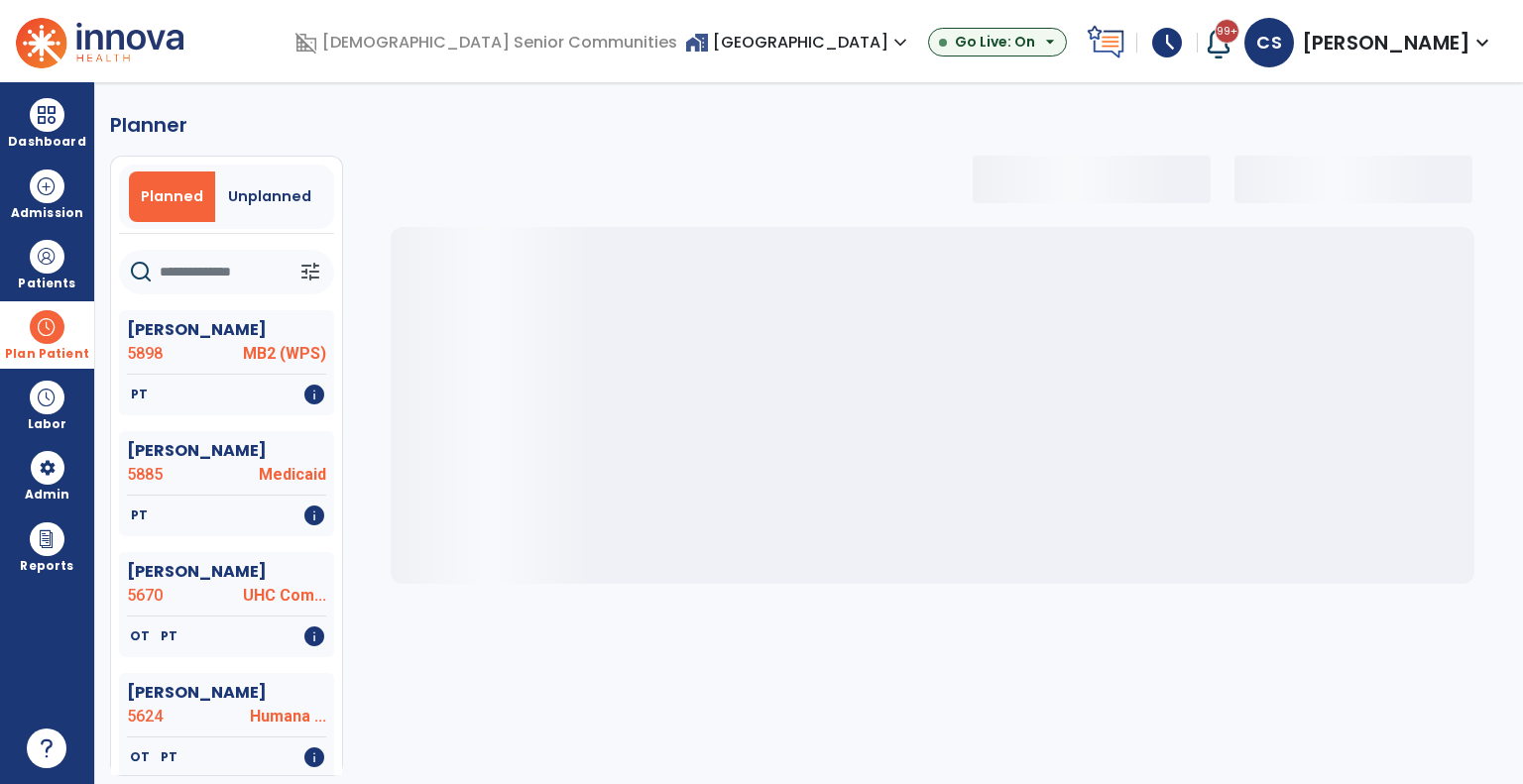 click 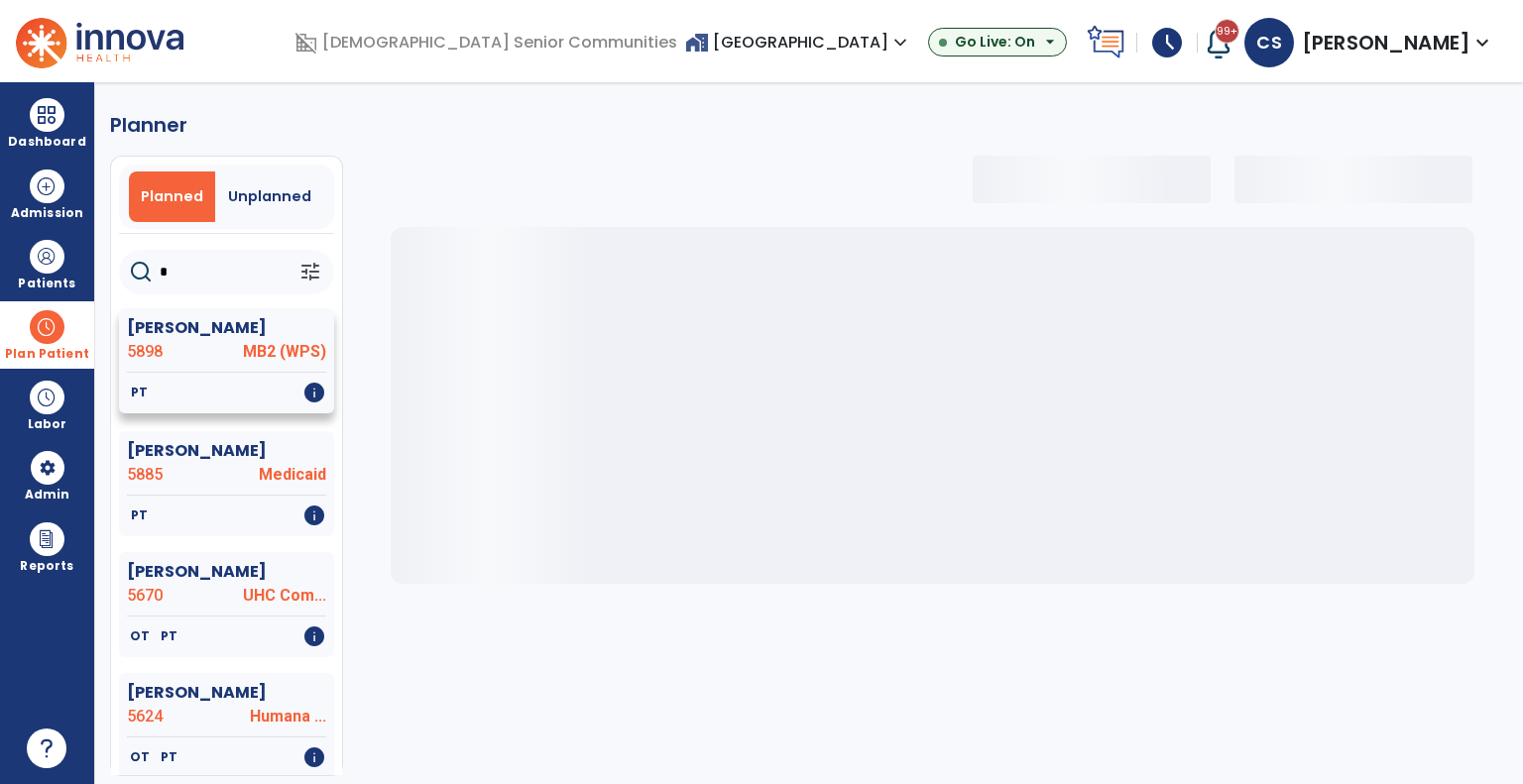 type on "**" 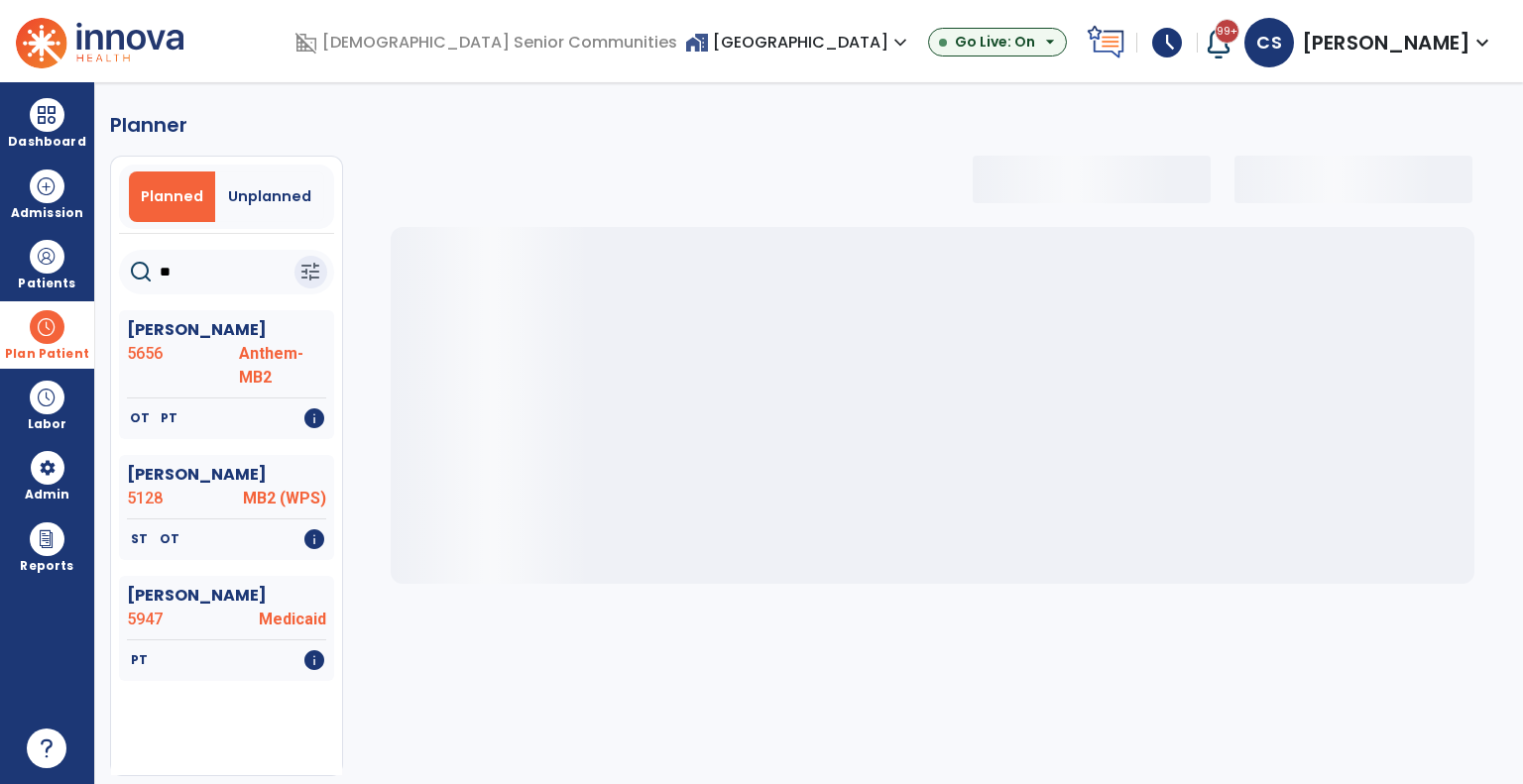 select on "***" 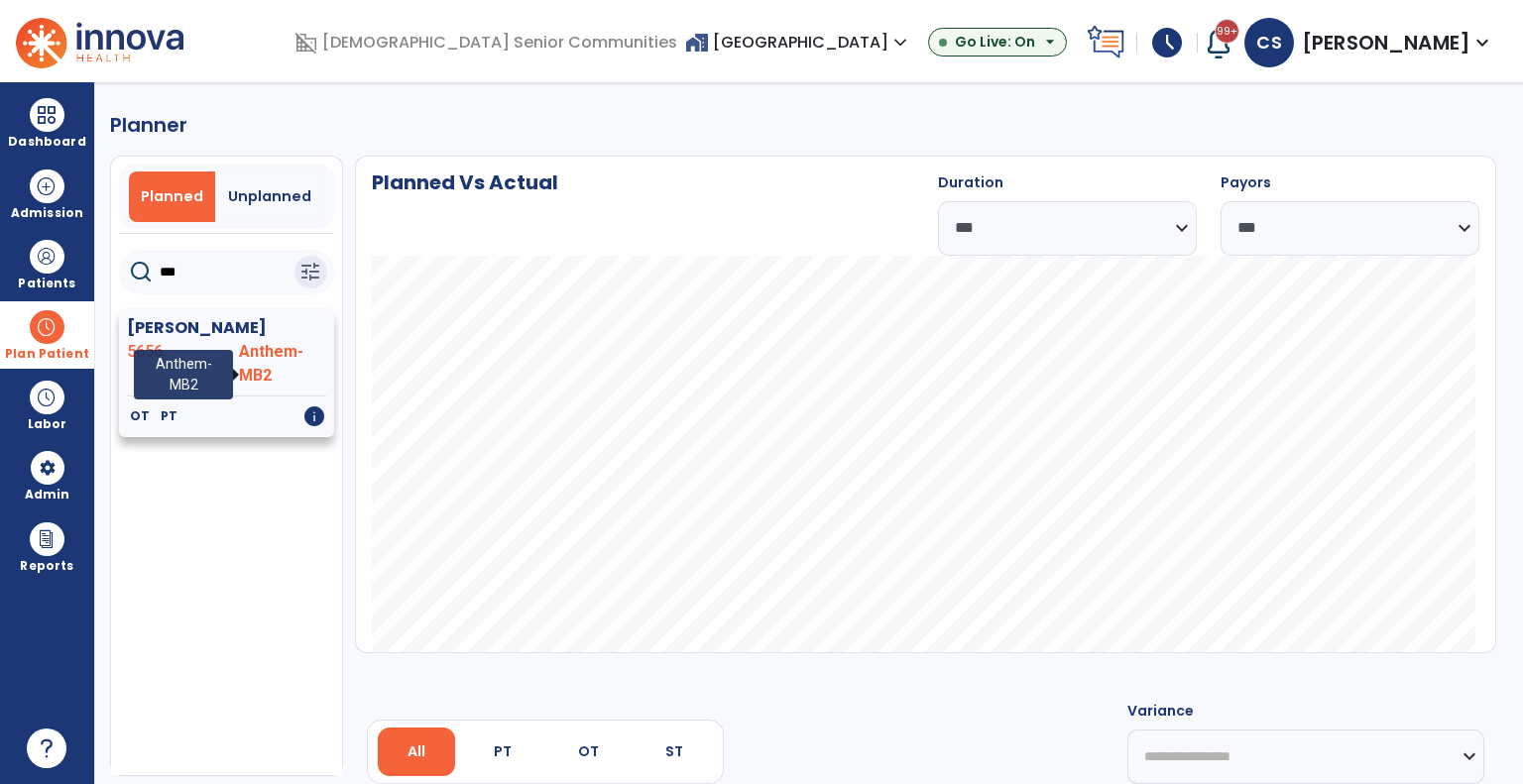 type on "***" 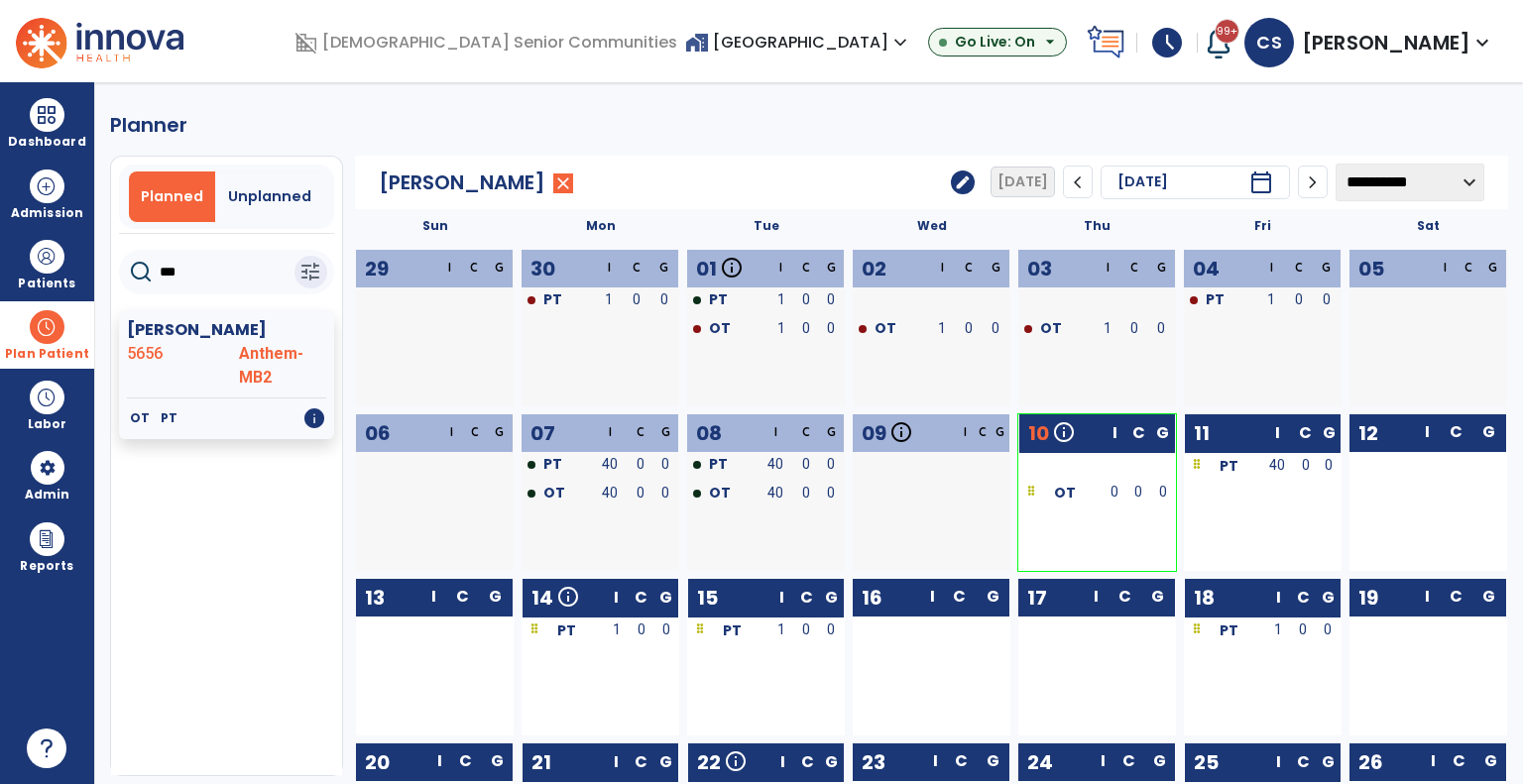 click on "Planner   Planned   Unplanned  ***  tune   Hitch, Betty  5656 Anthem-MB2   OT   PT   info  Name MRN Payor N/A Admit Date" 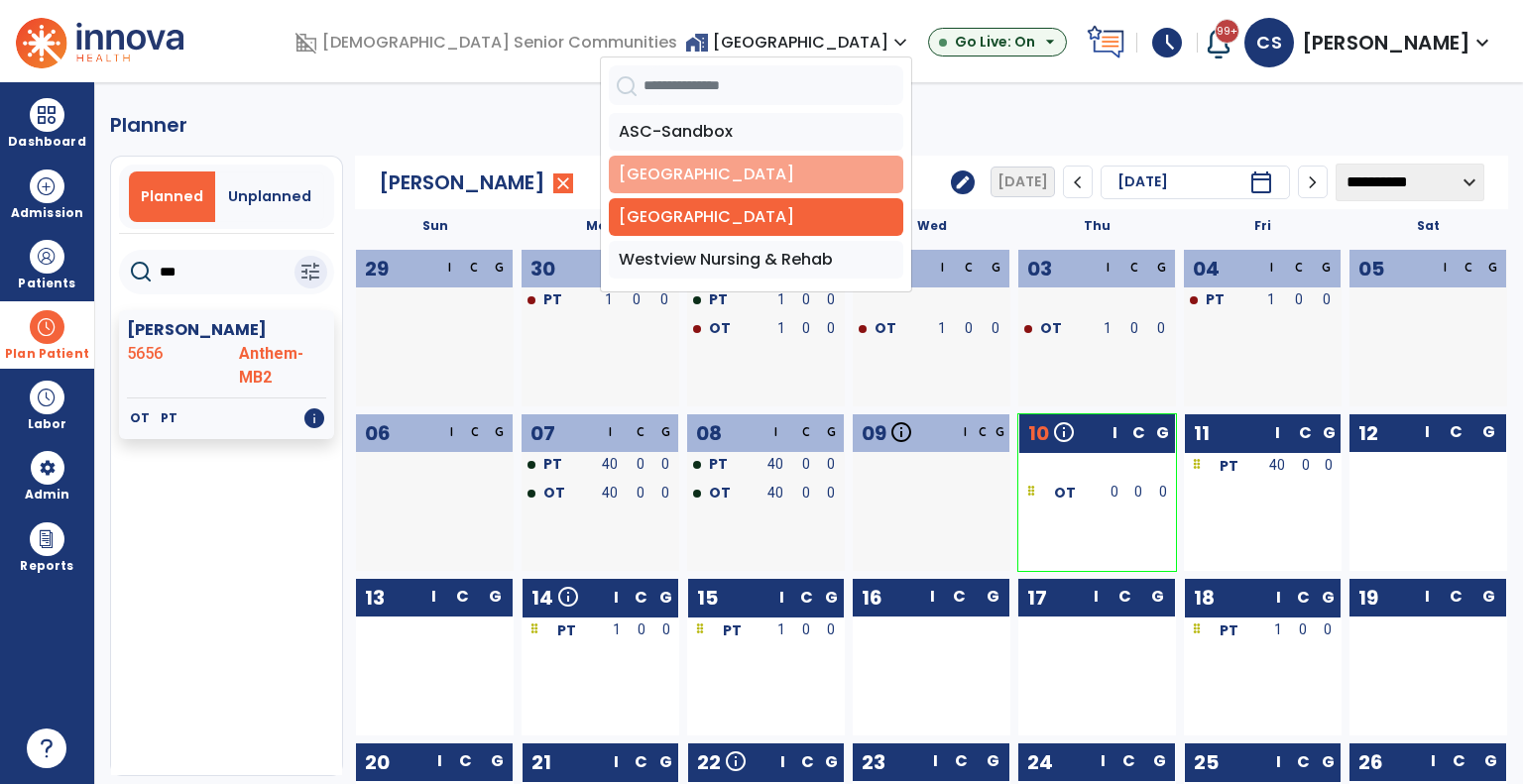 click on "[GEOGRAPHIC_DATA]" at bounding box center (756, 174) 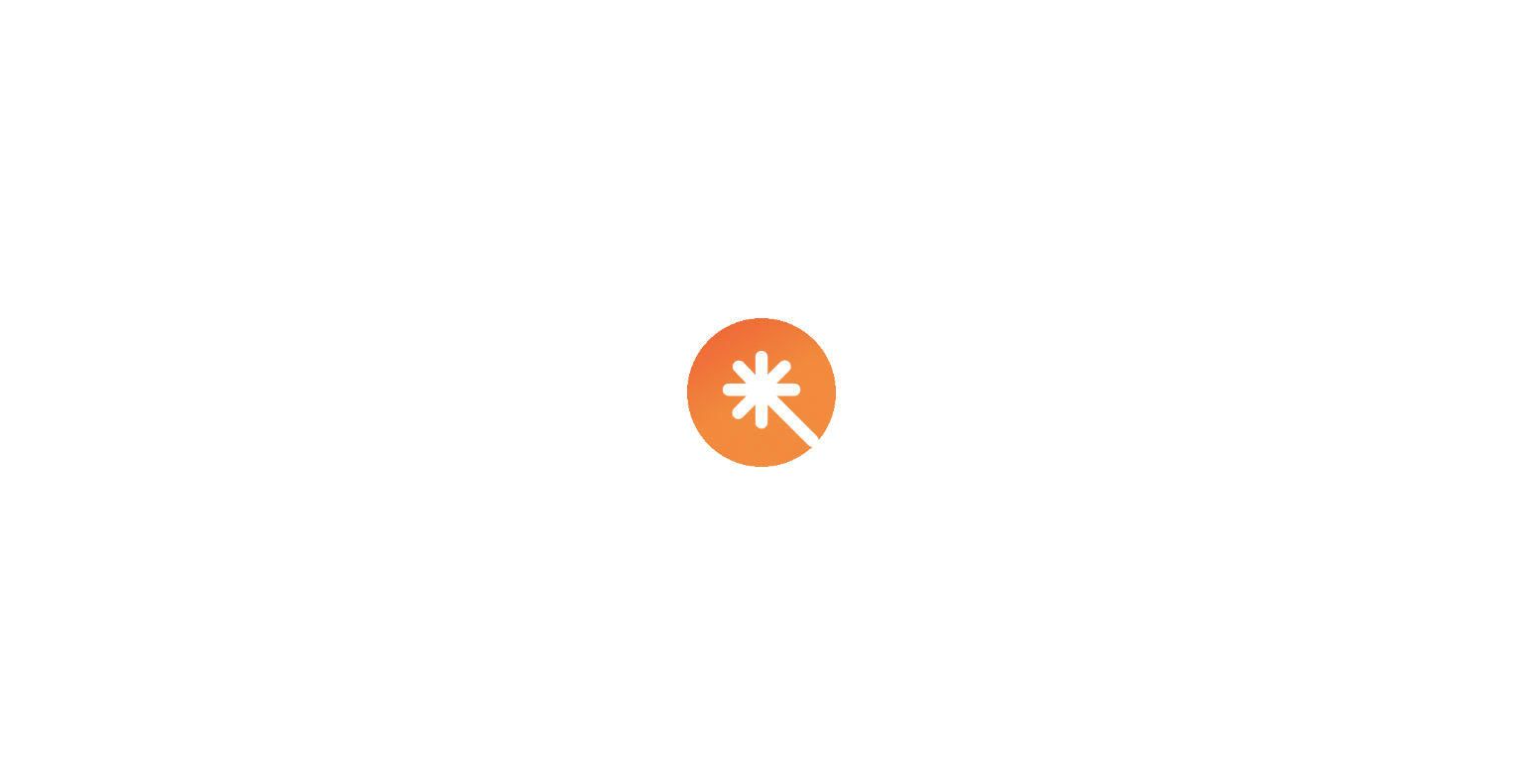 scroll, scrollTop: 0, scrollLeft: 0, axis: both 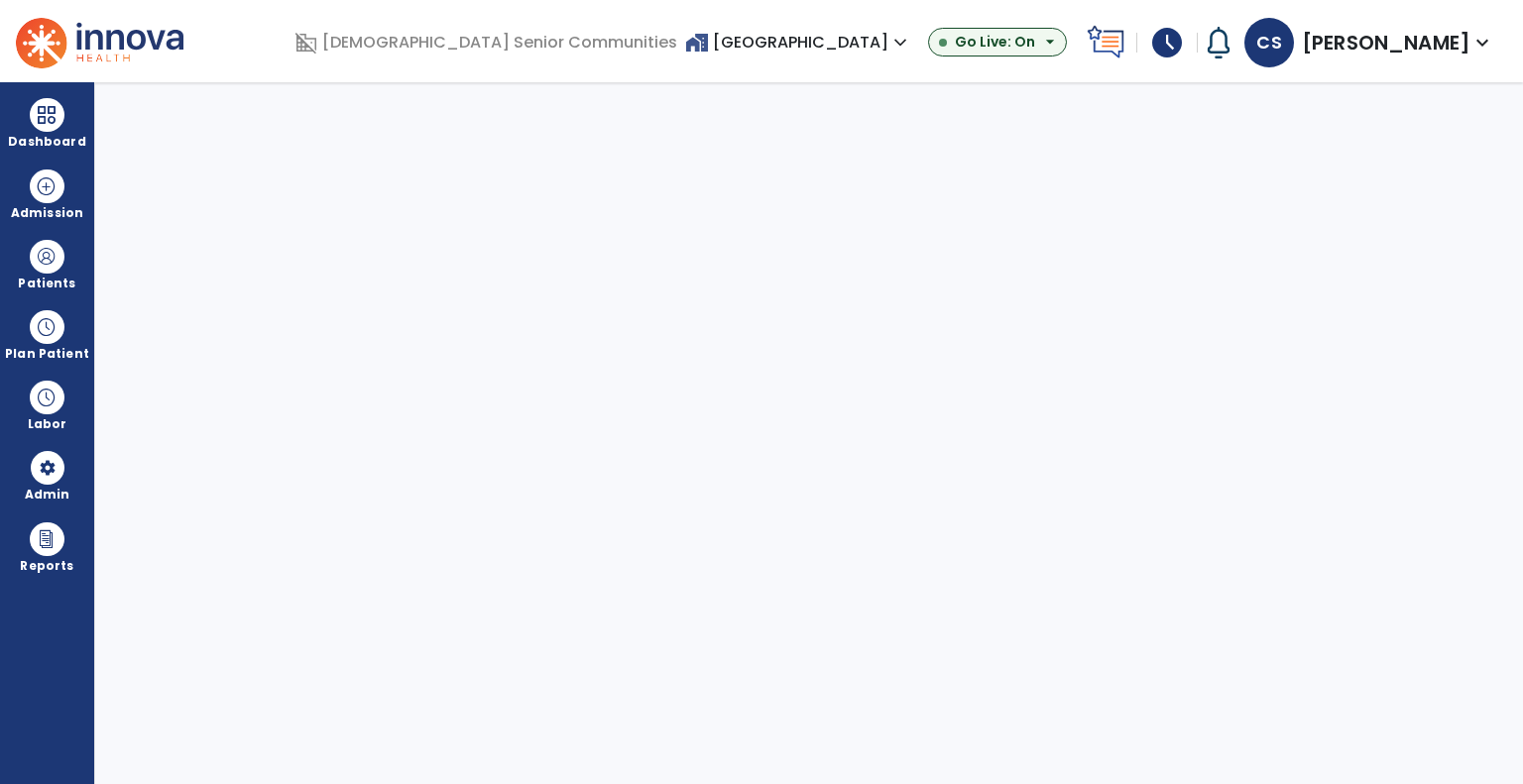 select on "***" 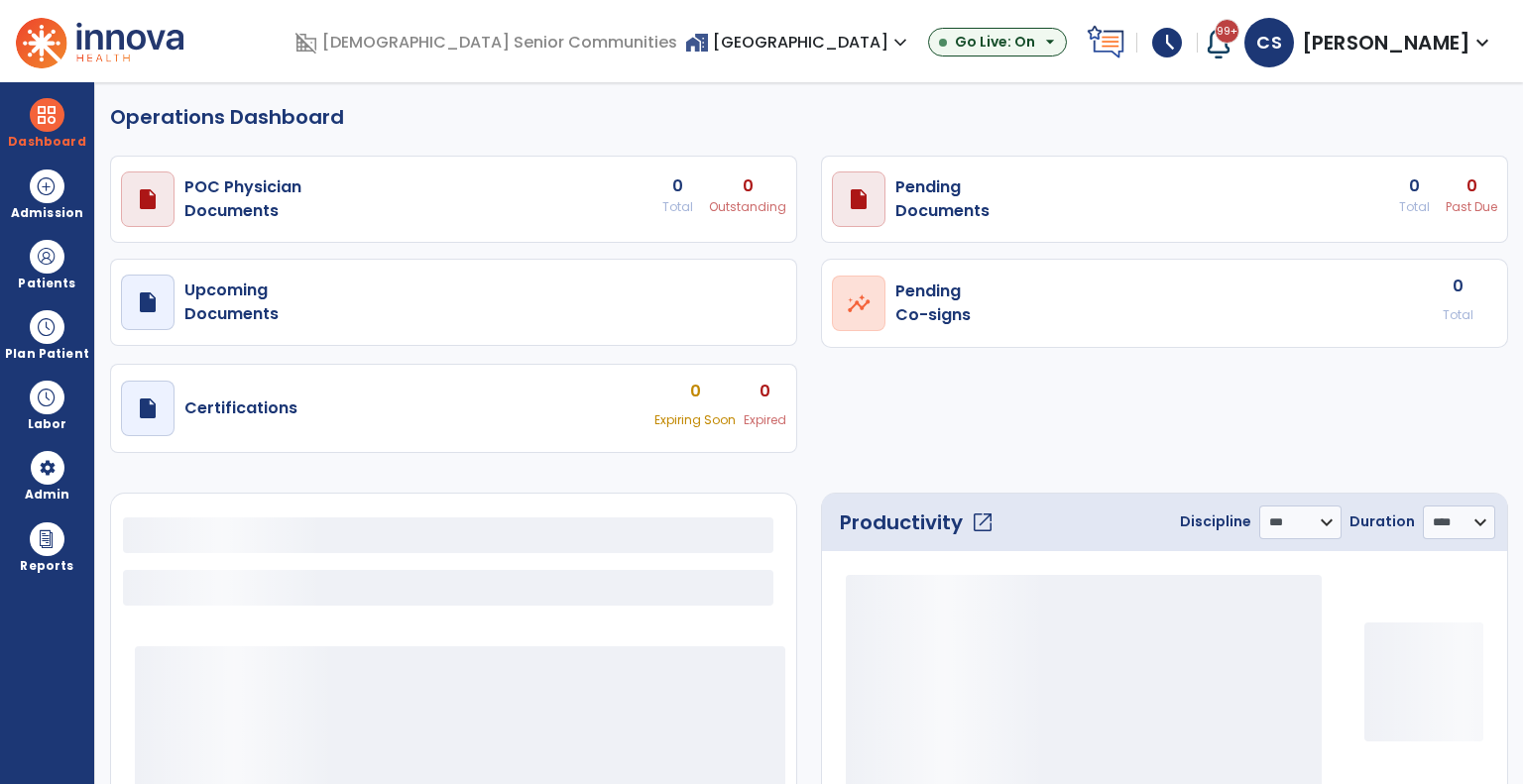 click at bounding box center (47, 257) 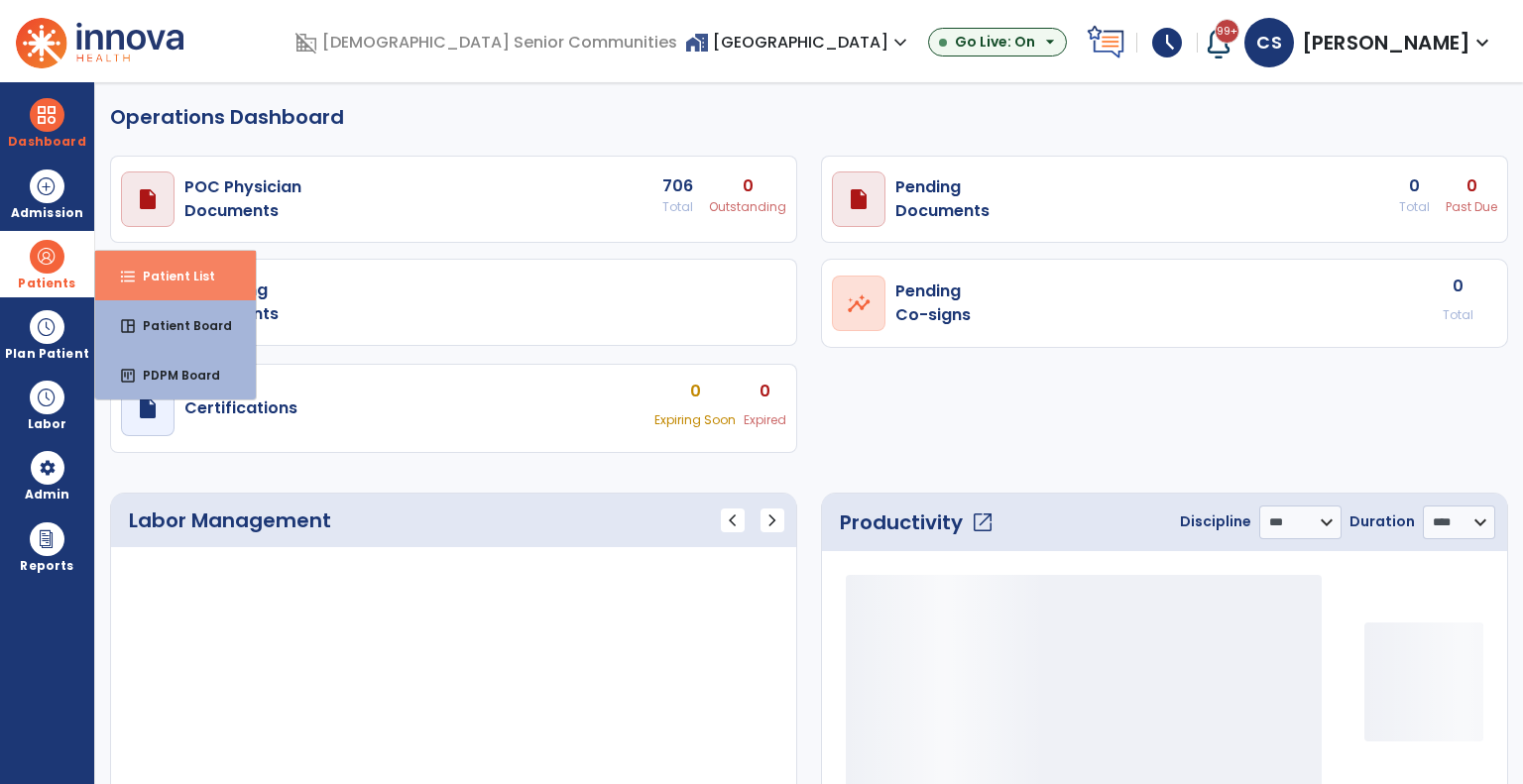 click on "Patient List" at bounding box center (171, 276) 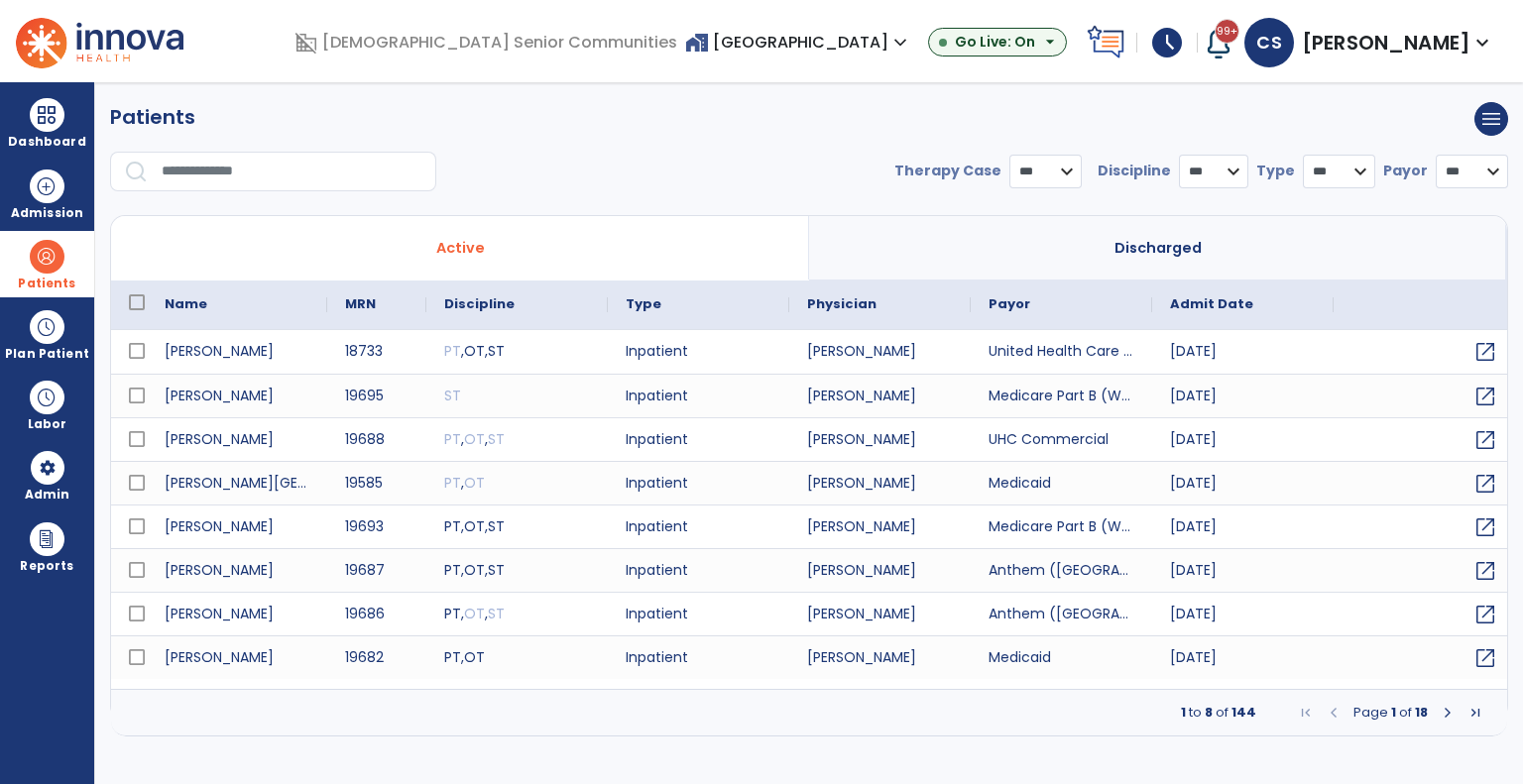 select on "***" 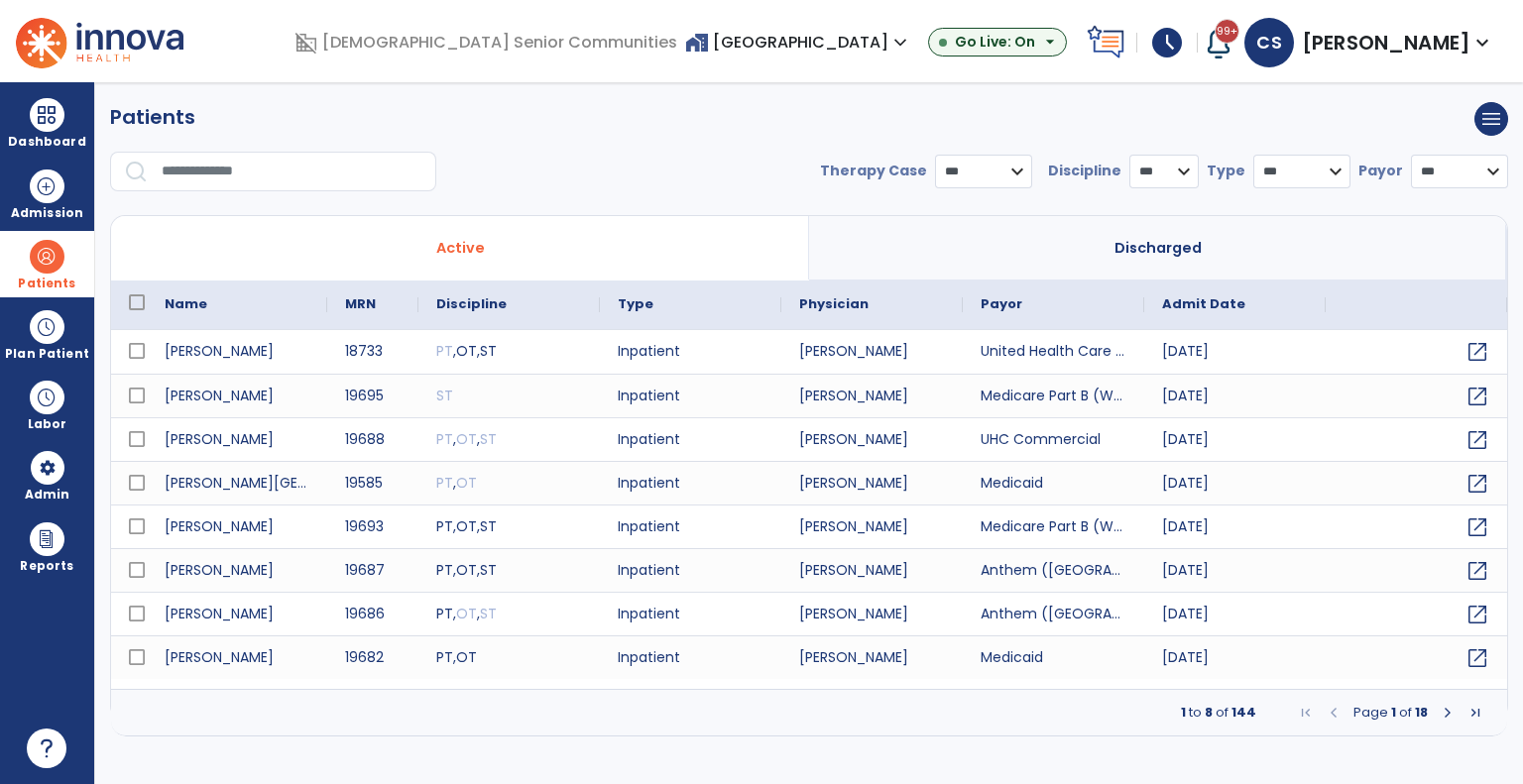 click at bounding box center [292, 171] 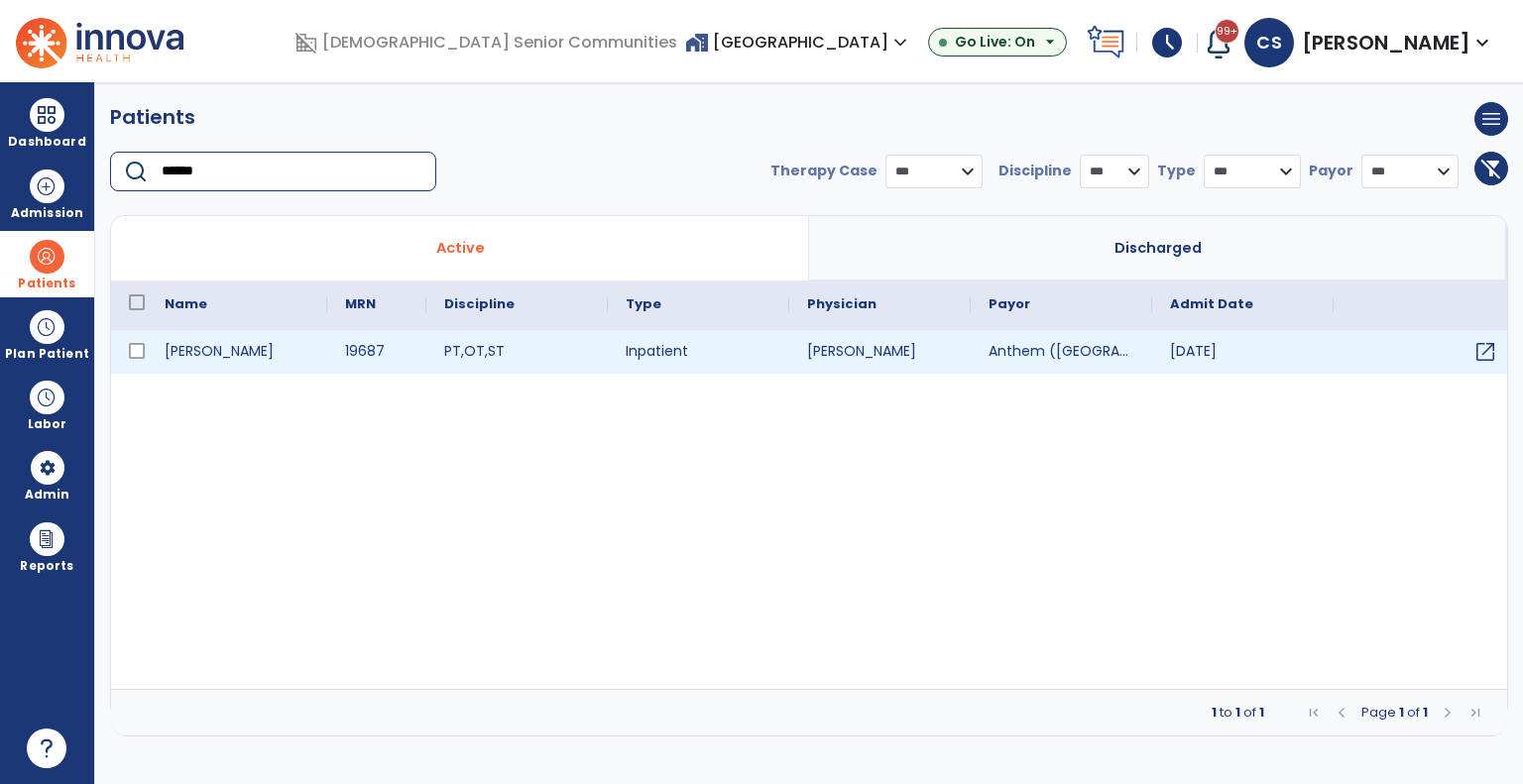 type on "******" 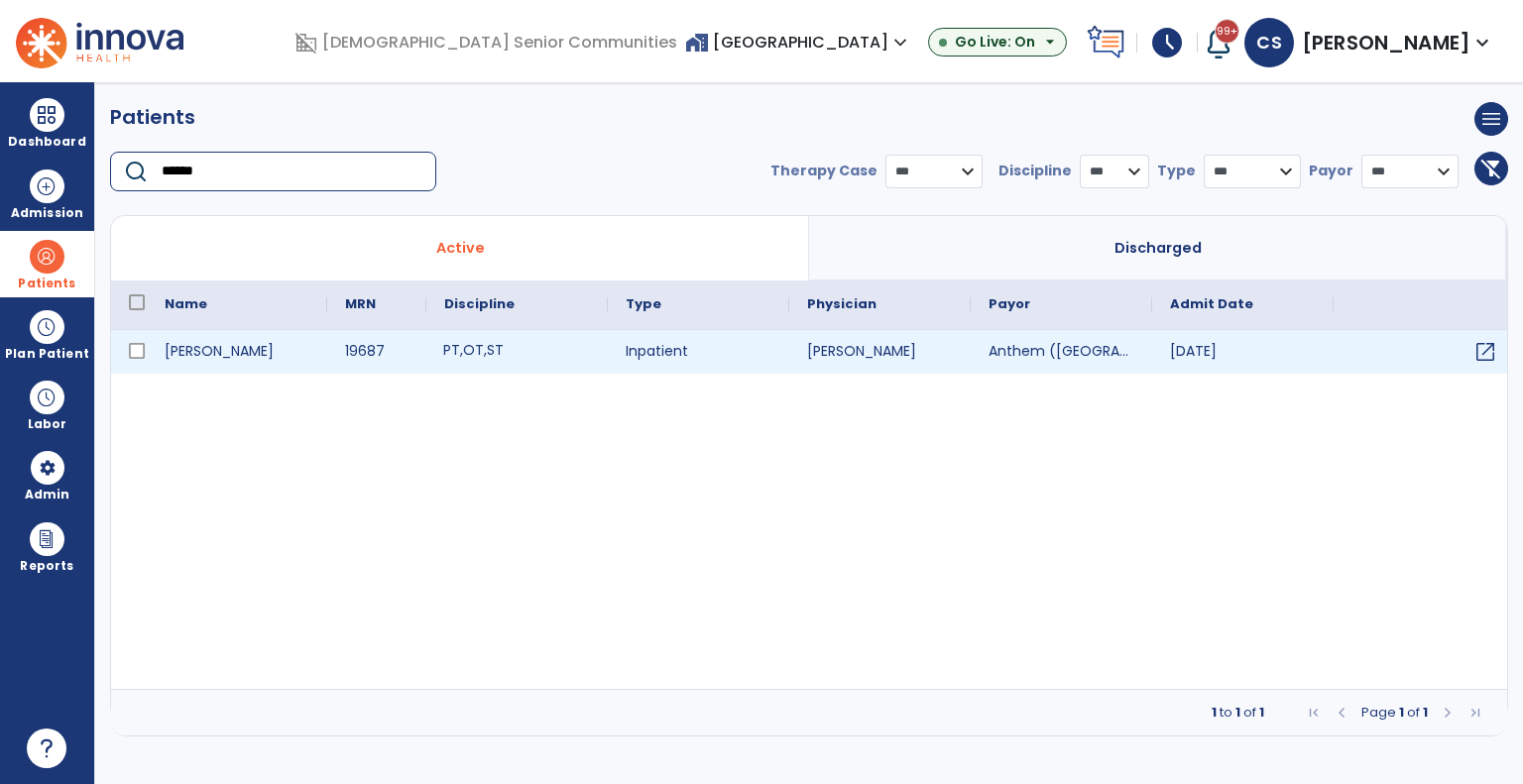click on "PT , OT , ST" at bounding box center [517, 352] 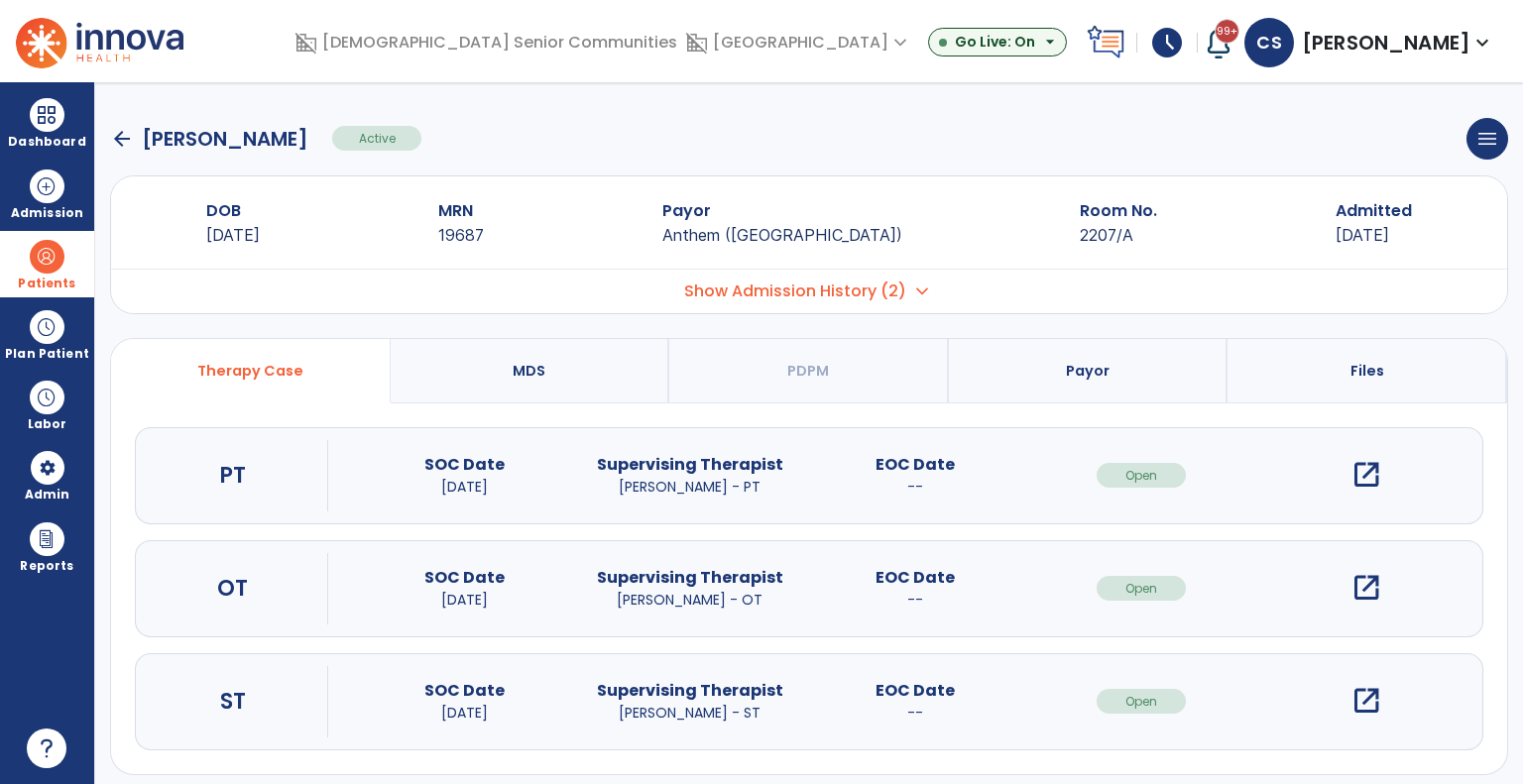 click on "open_in_new" at bounding box center (1366, 475) 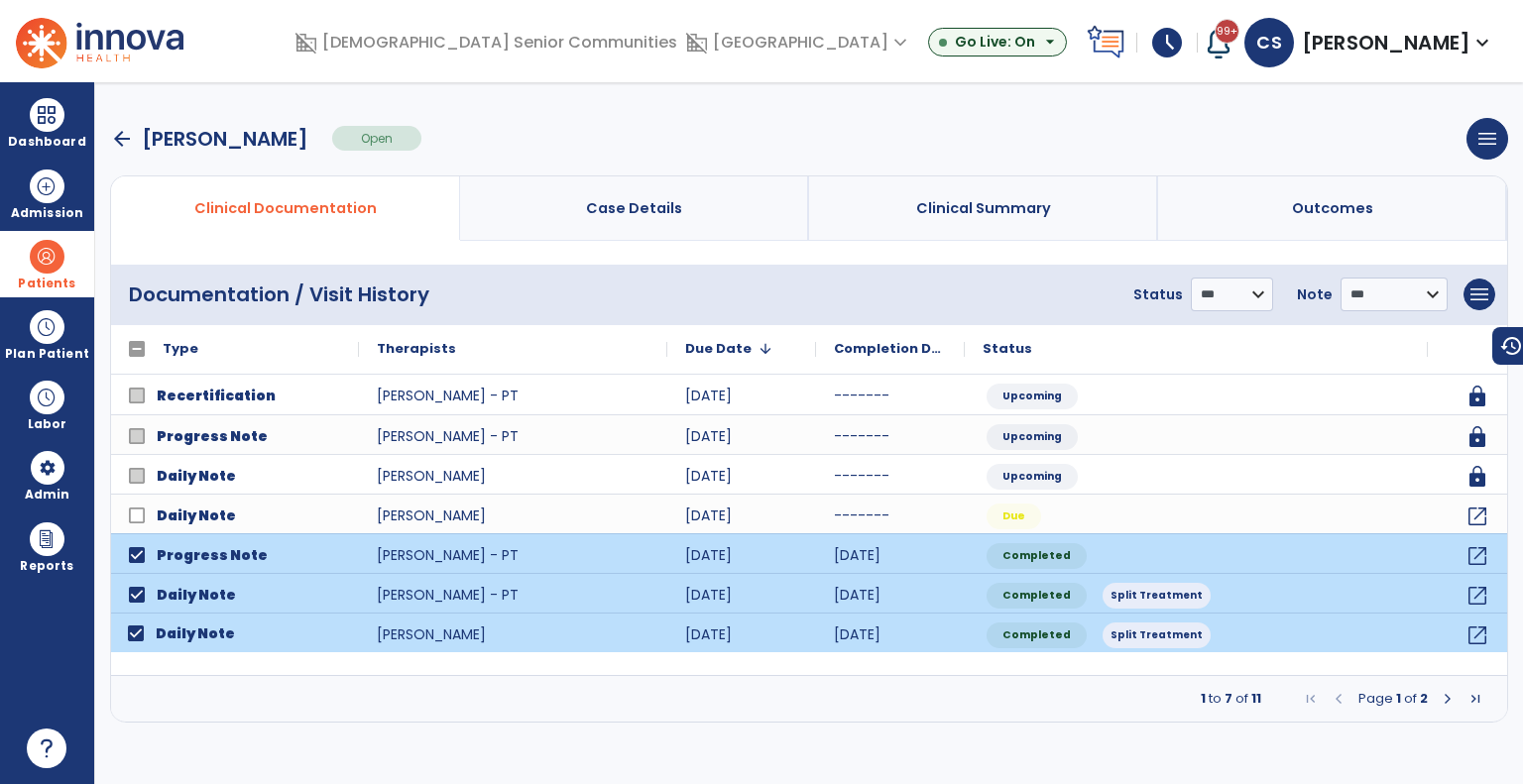 click at bounding box center [1448, 699] 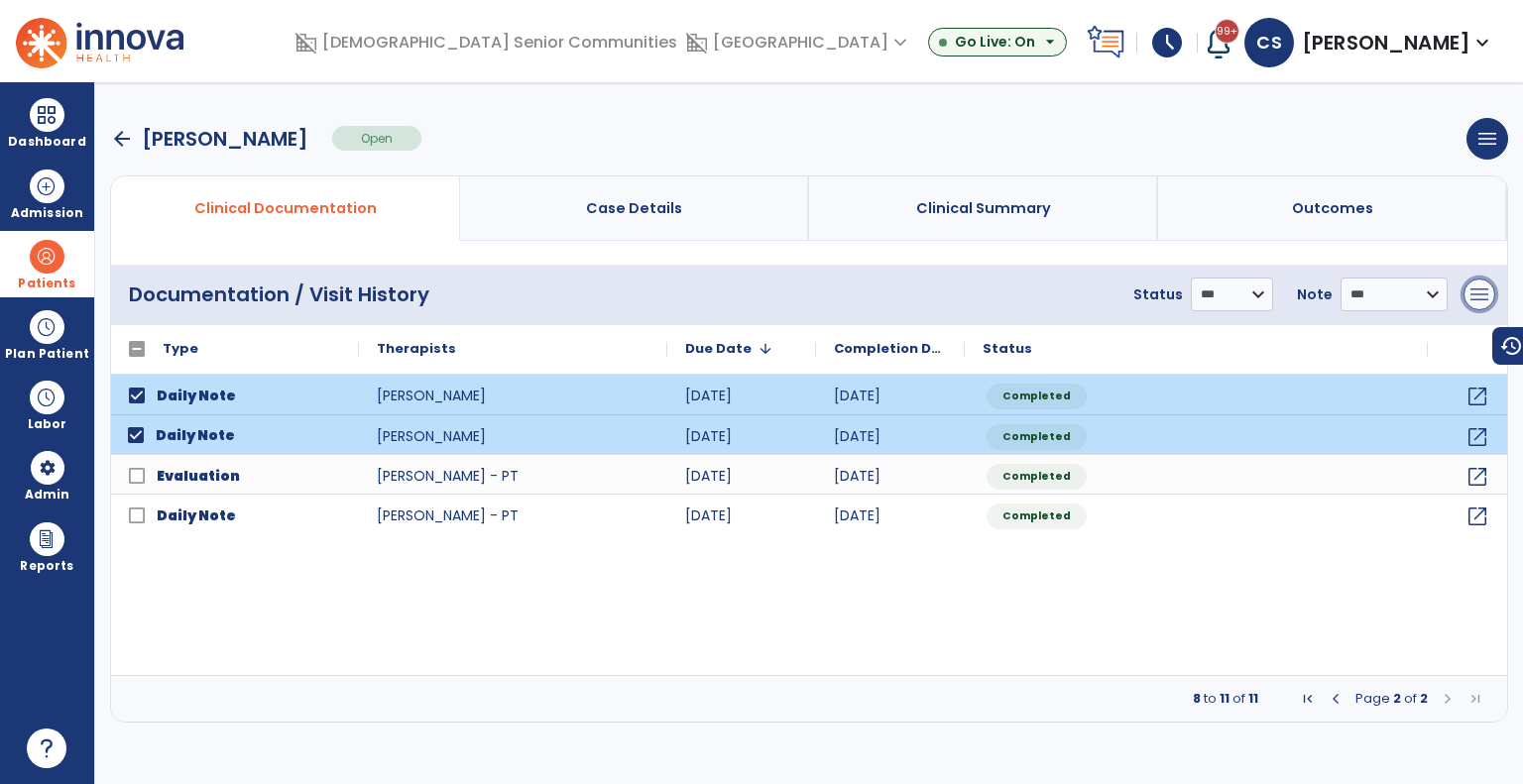click on "menu" at bounding box center [1479, 294] 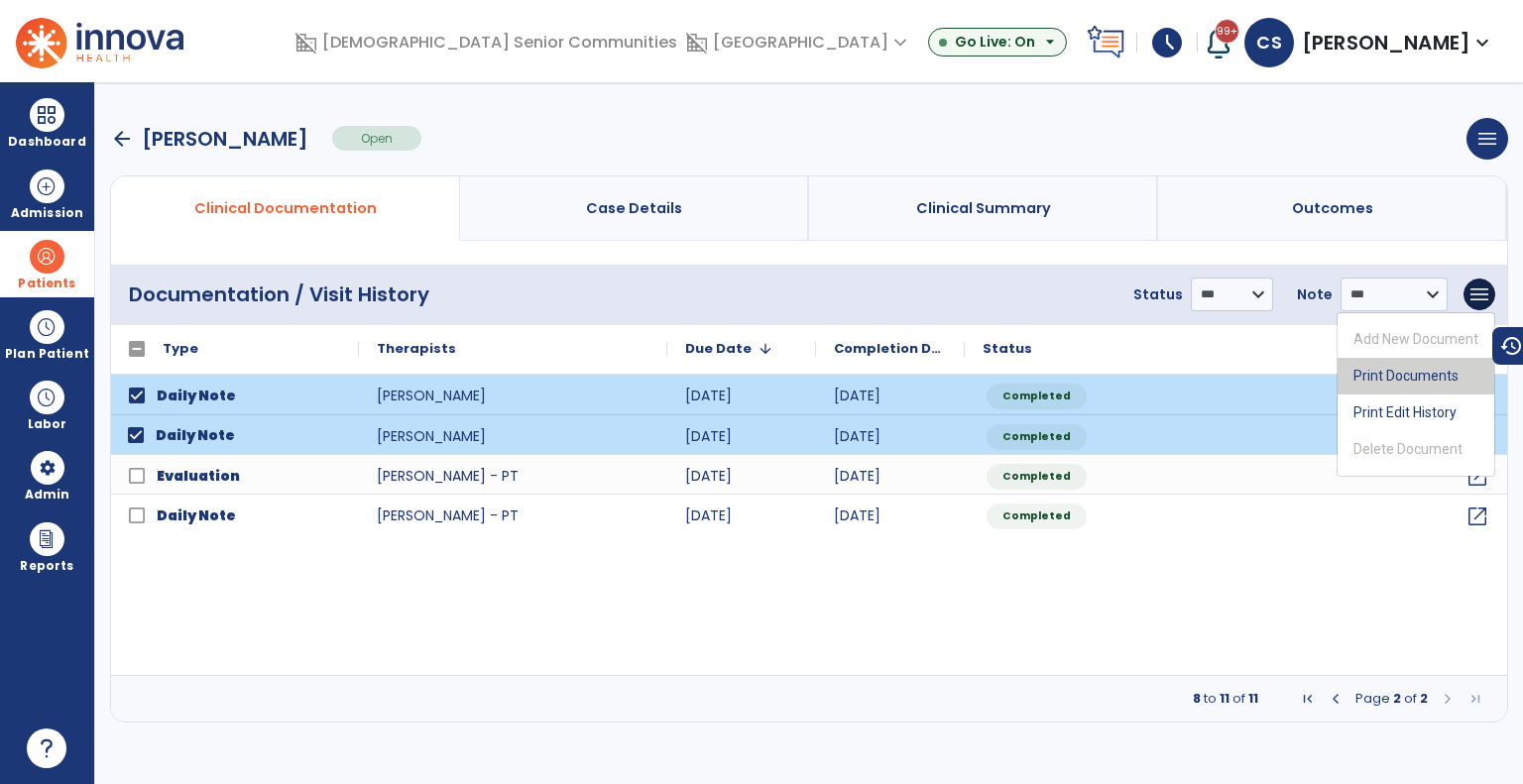 click on "Print Documents" at bounding box center [1416, 376] 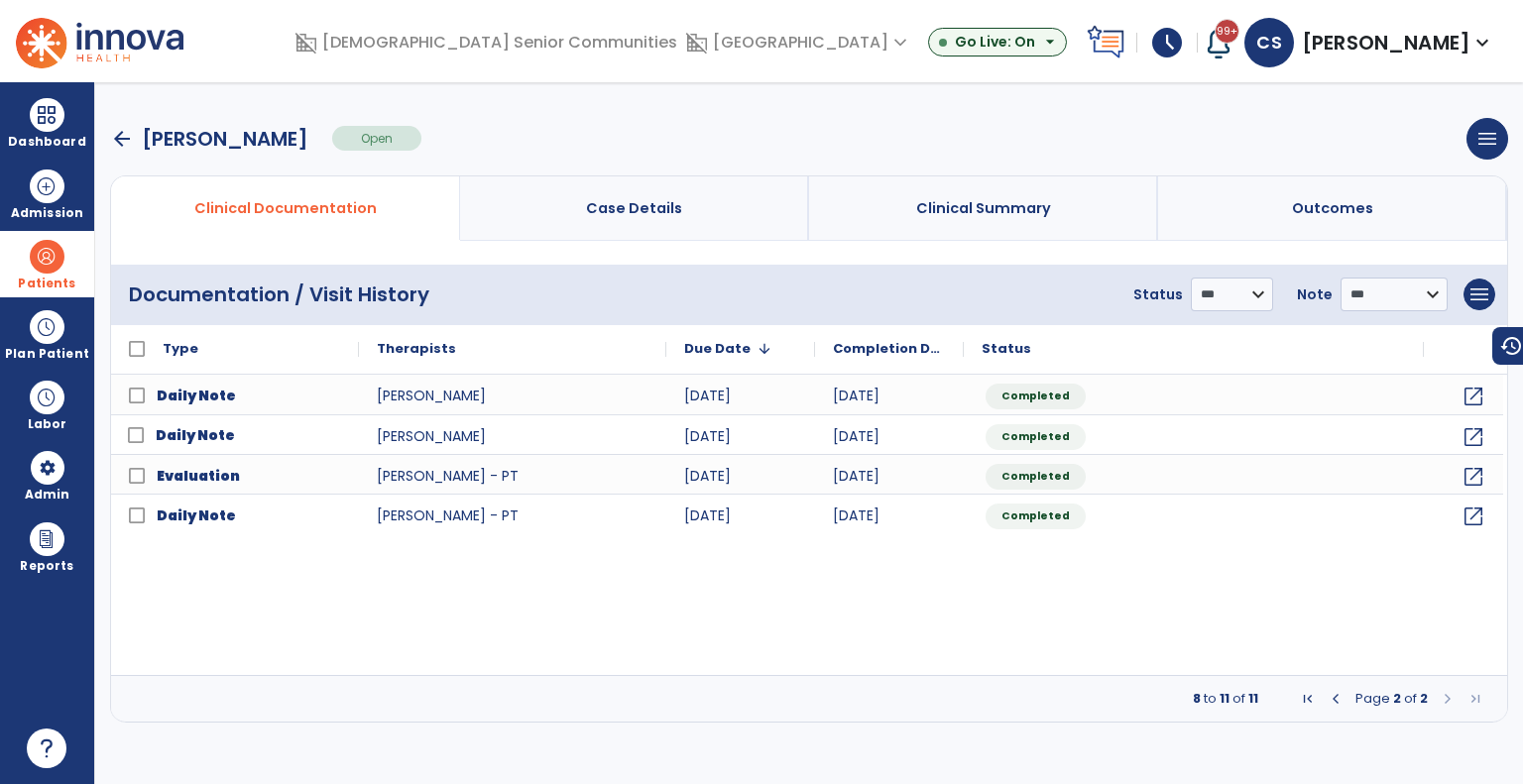 click on "arrow_back" at bounding box center (122, 139) 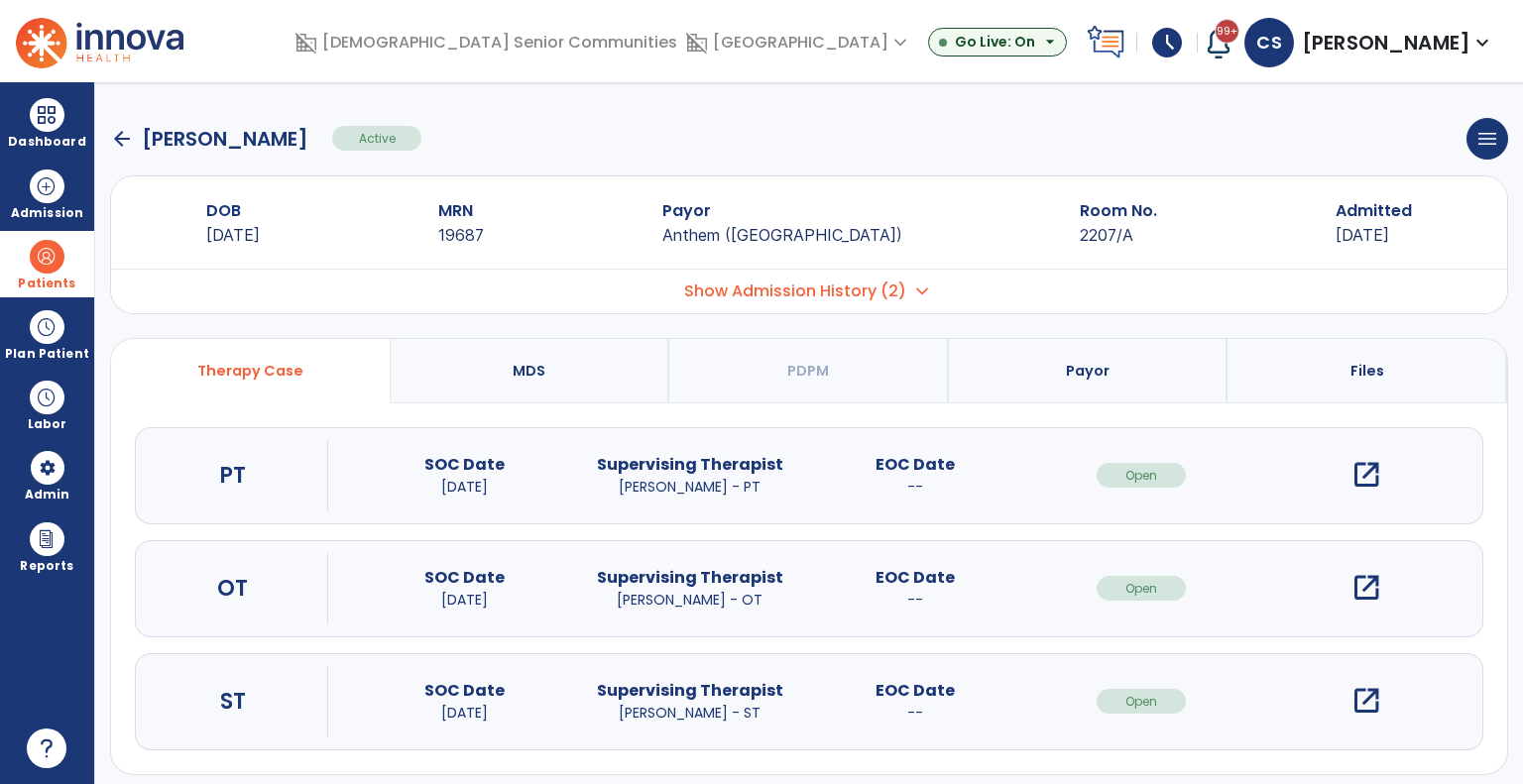 scroll, scrollTop: 11, scrollLeft: 0, axis: vertical 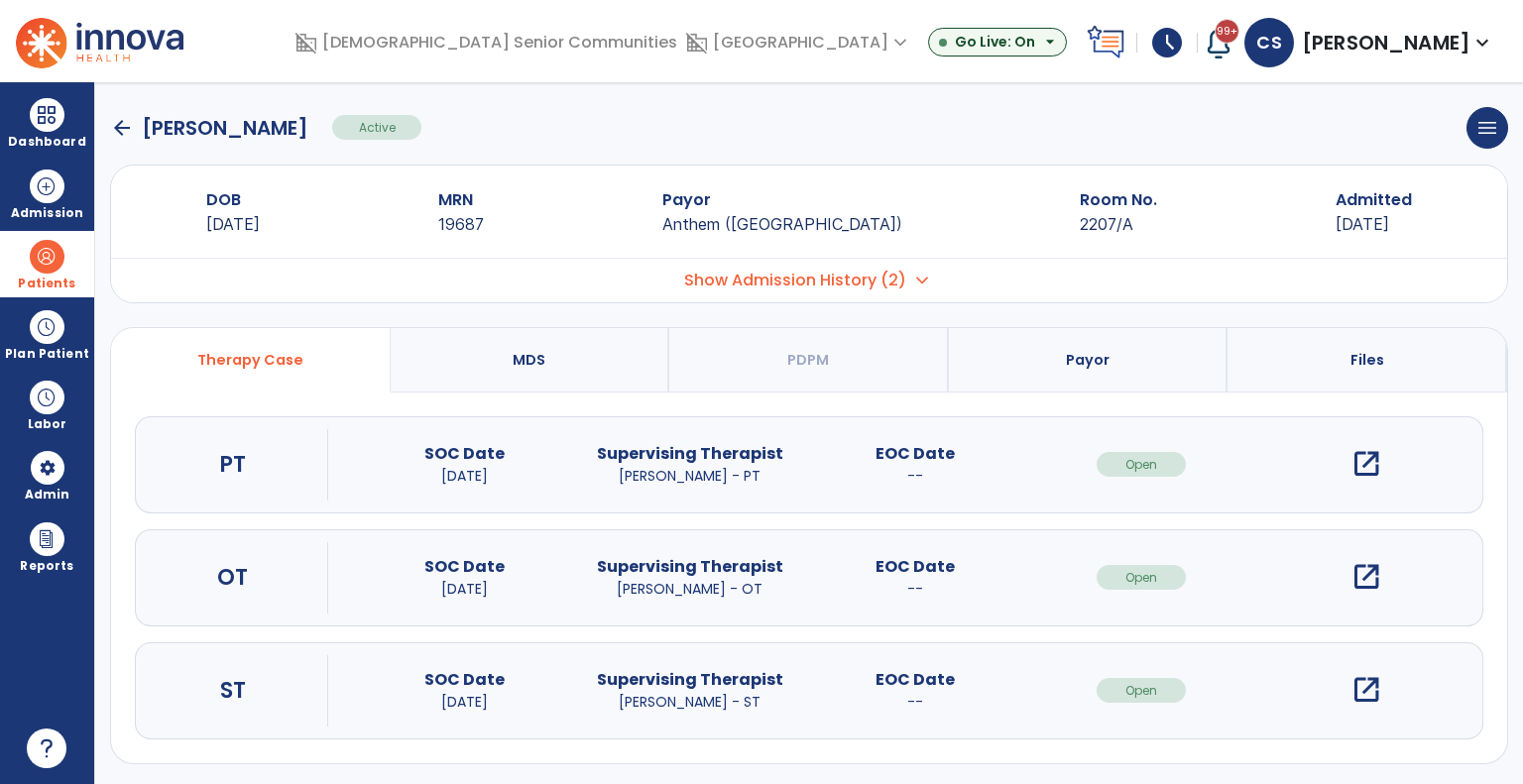 click on "open_in_new" at bounding box center [1366, 577] 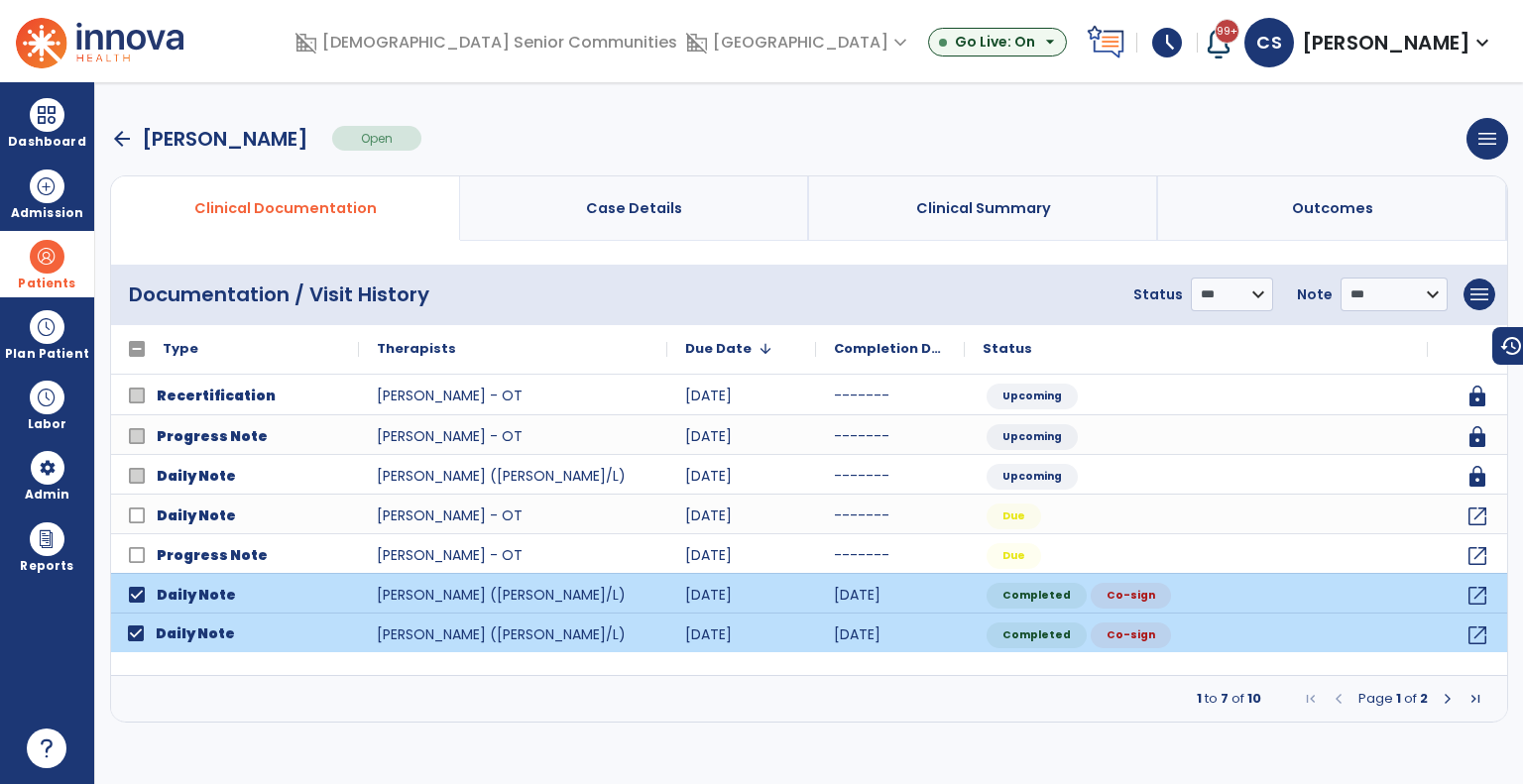 click at bounding box center (1448, 699) 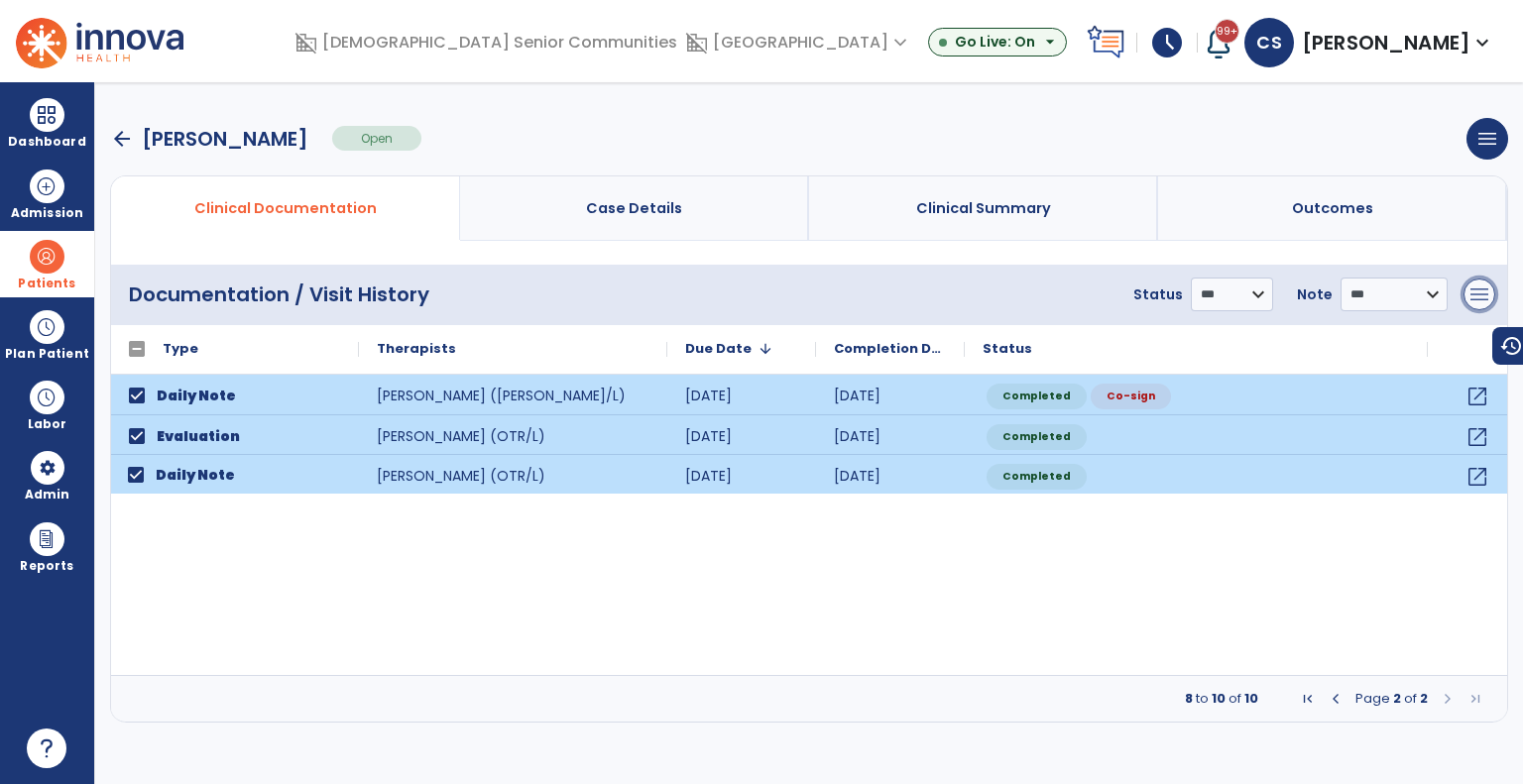 click on "menu" at bounding box center (1479, 294) 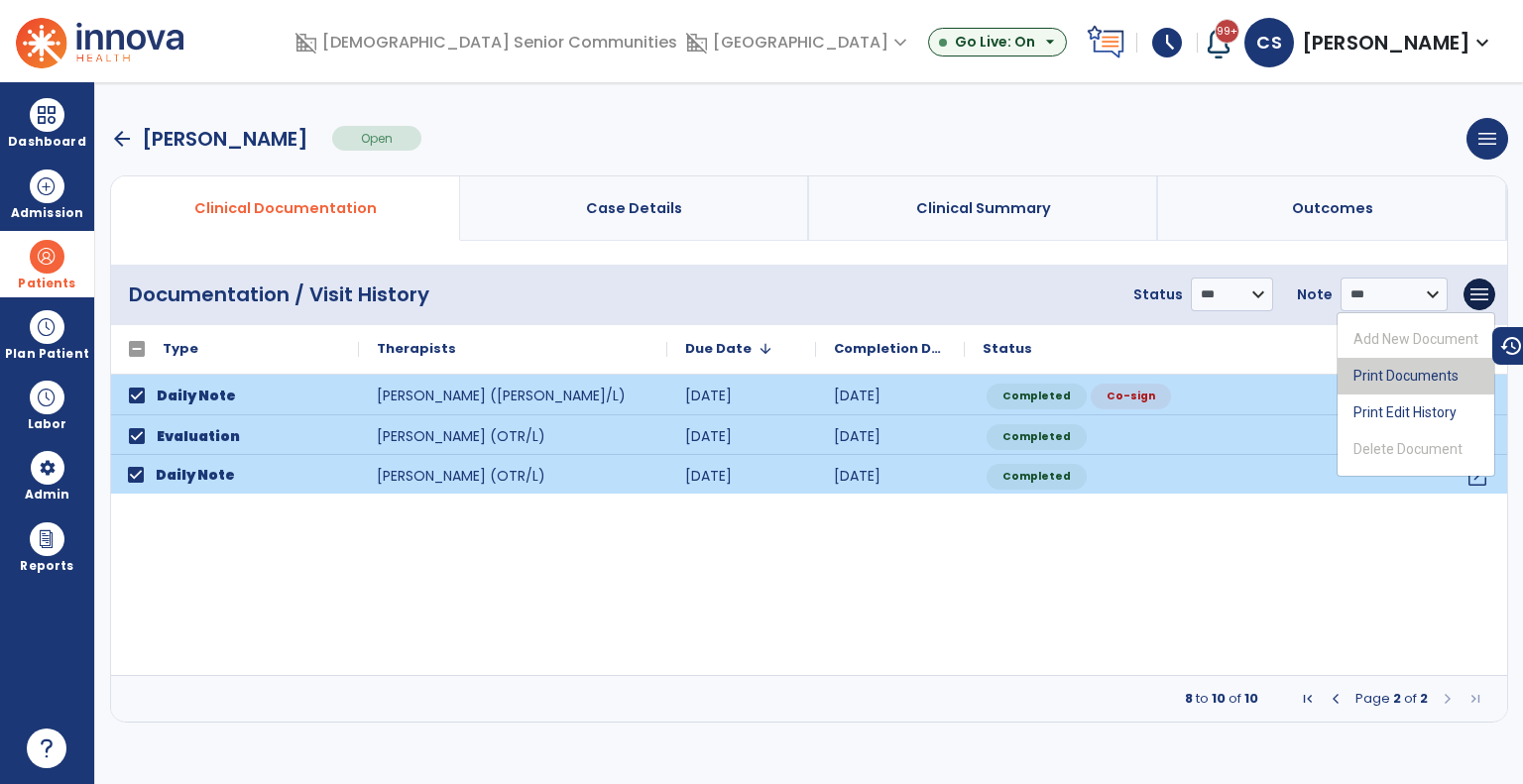 click on "Print Documents" at bounding box center [1416, 376] 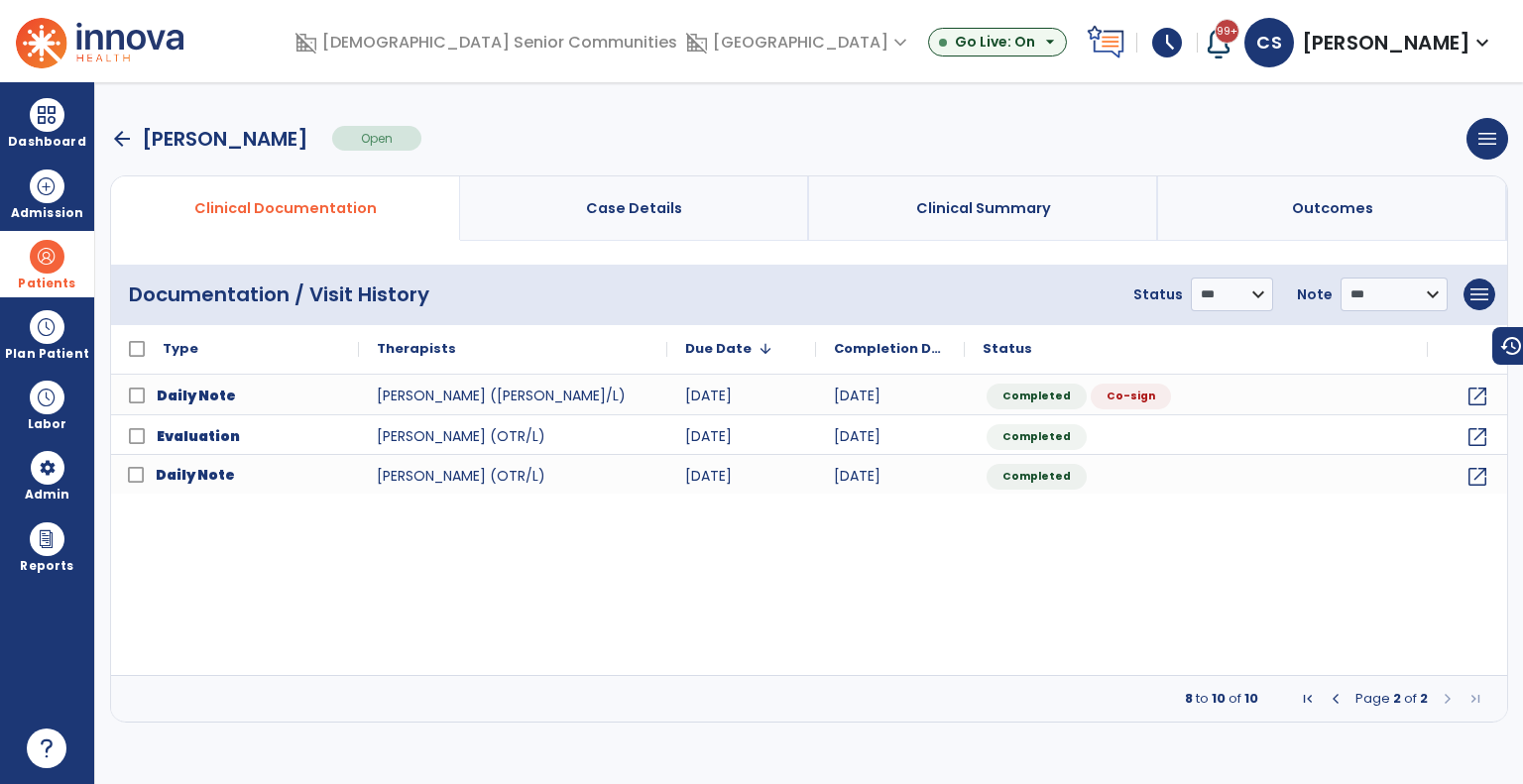 click on "arrow_back" at bounding box center (122, 139) 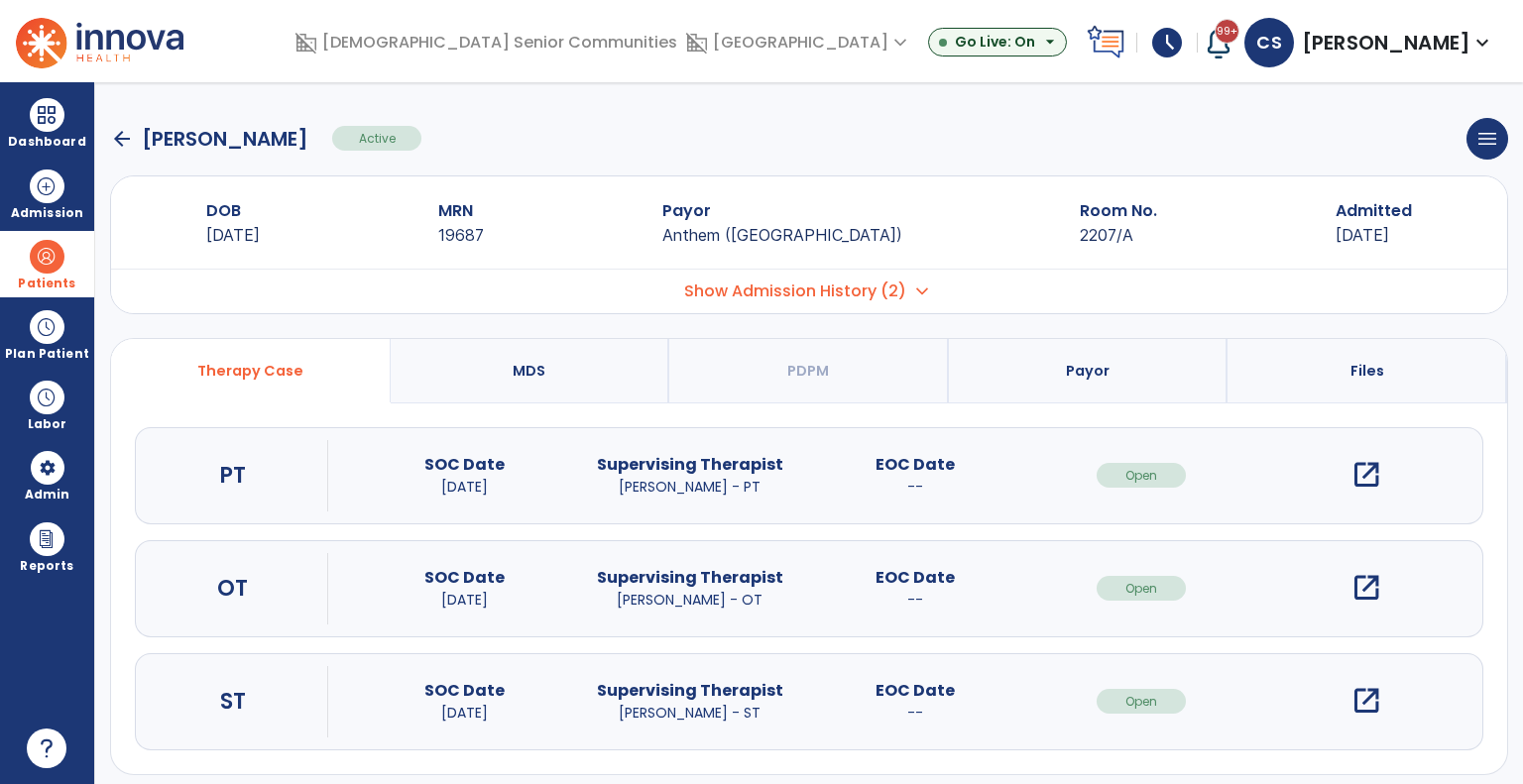 click on "open_in_new" at bounding box center [1366, 701] 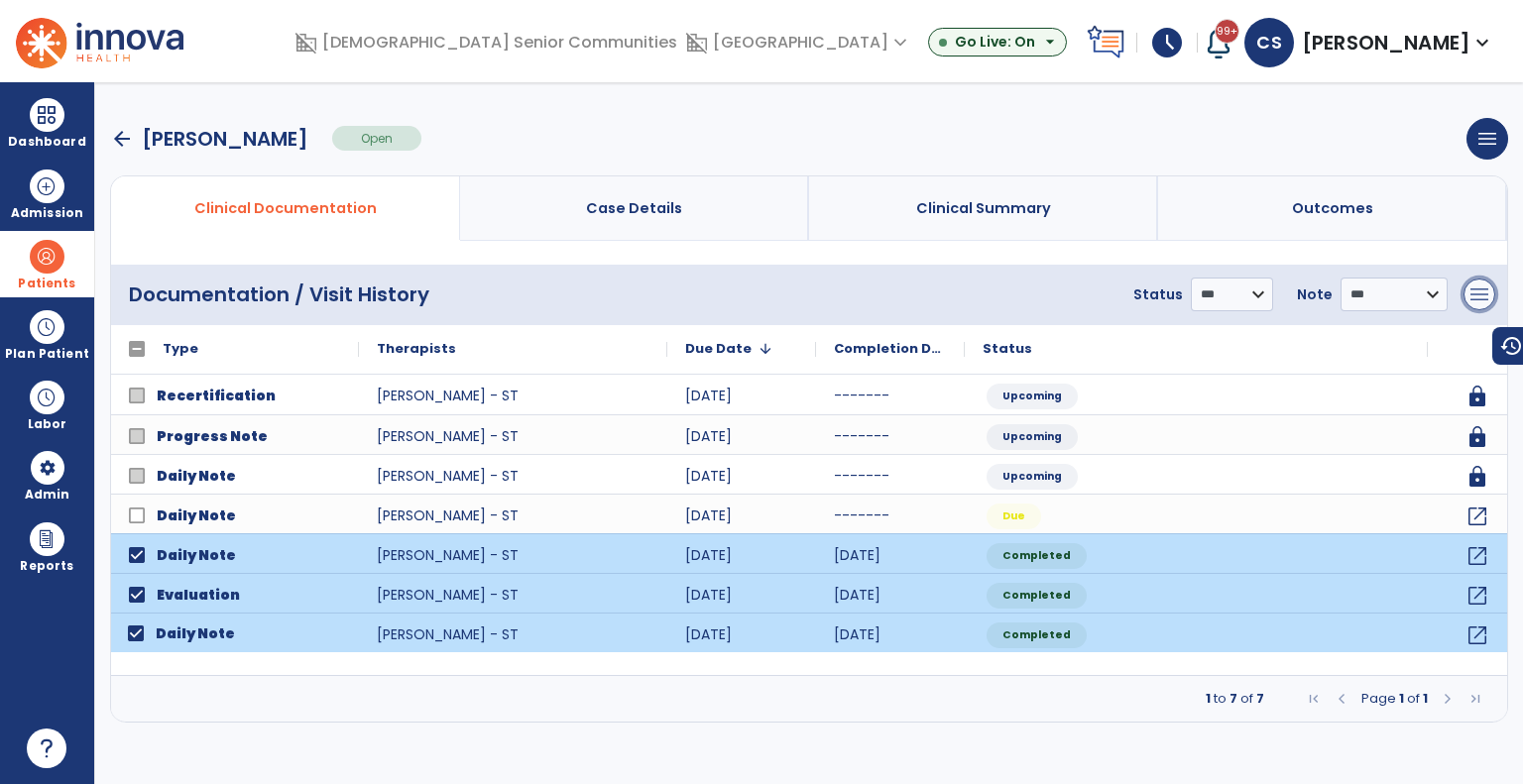 click on "menu" at bounding box center (1479, 294) 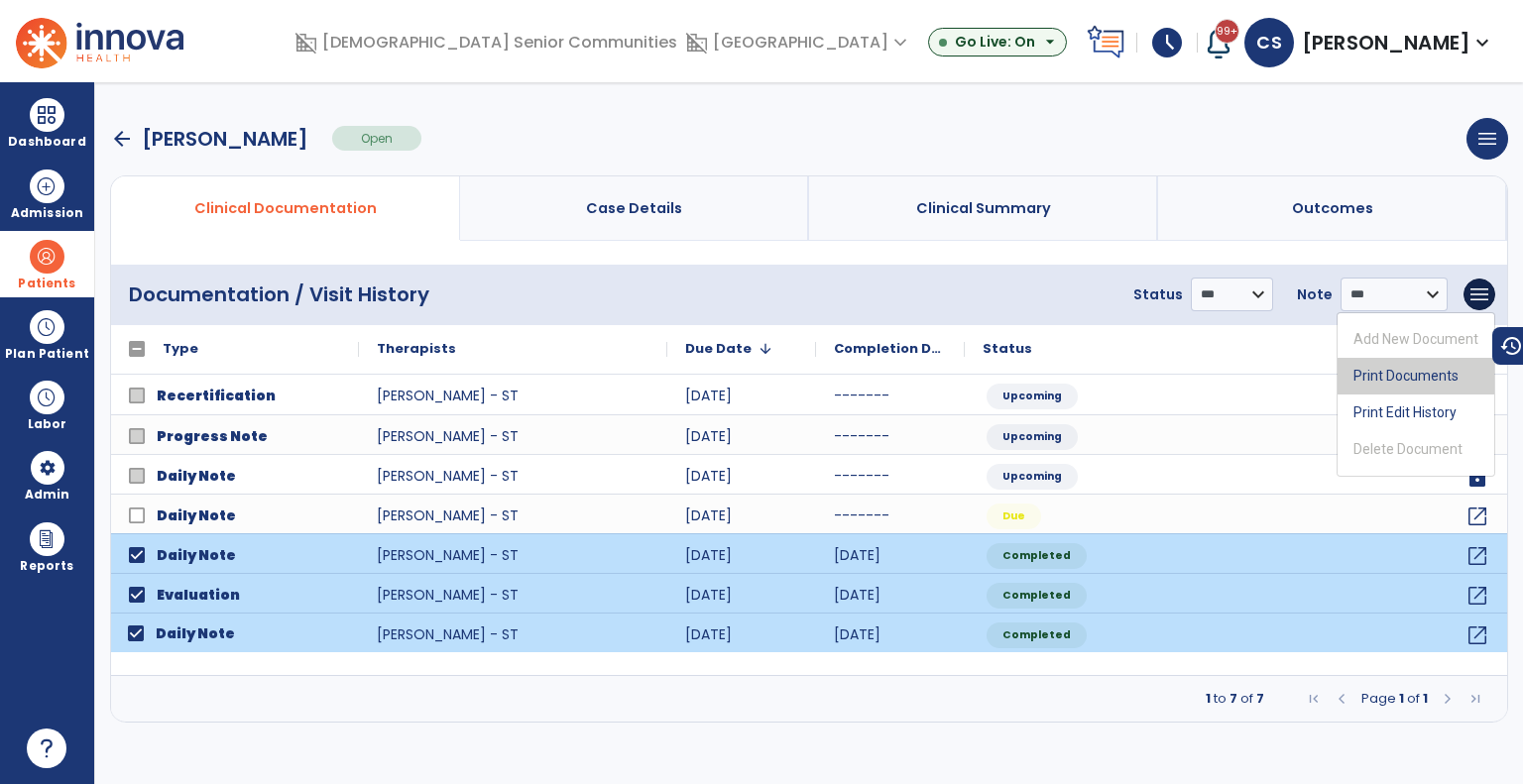 click on "Print Documents" at bounding box center [1416, 376] 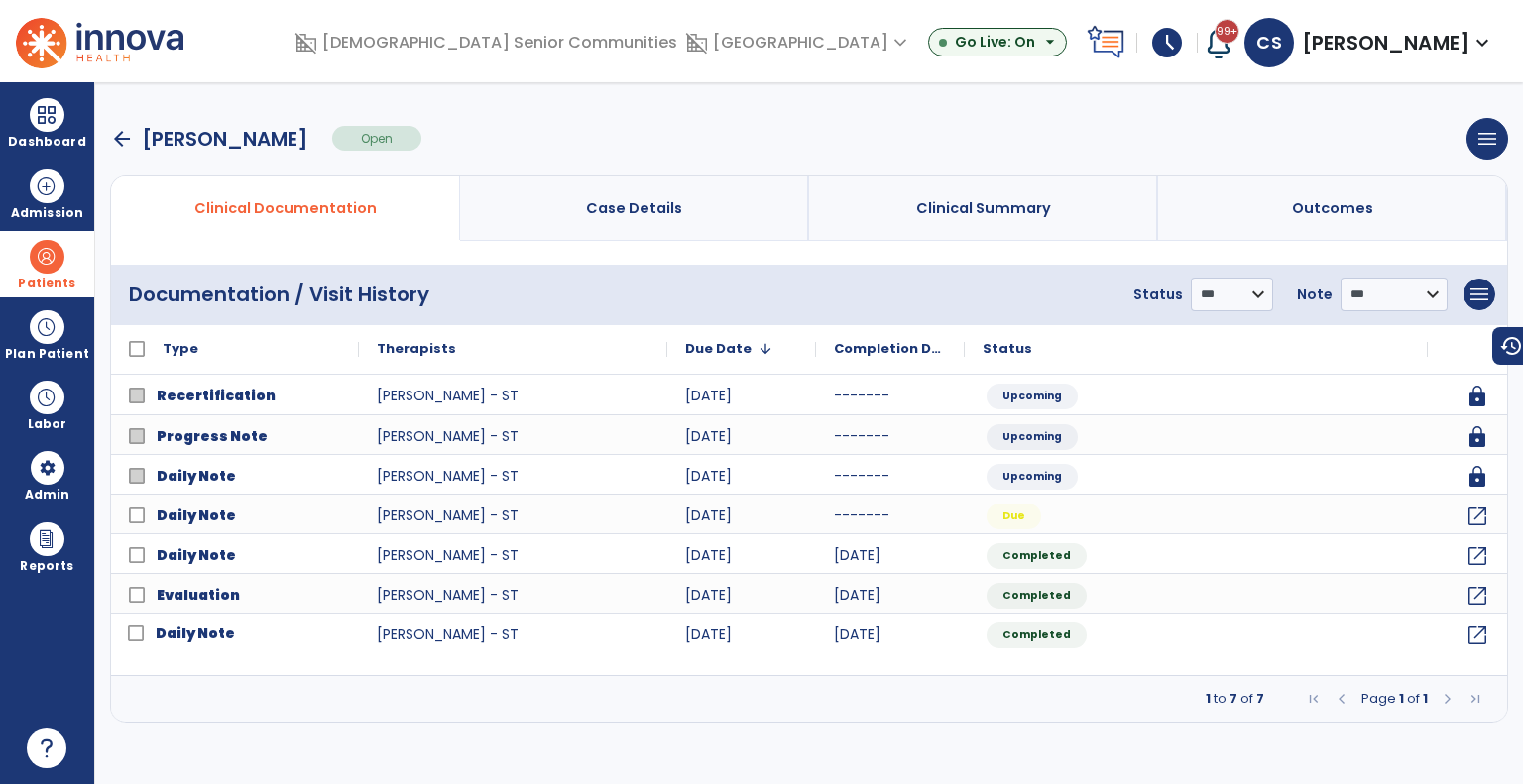 click at bounding box center [47, 257] 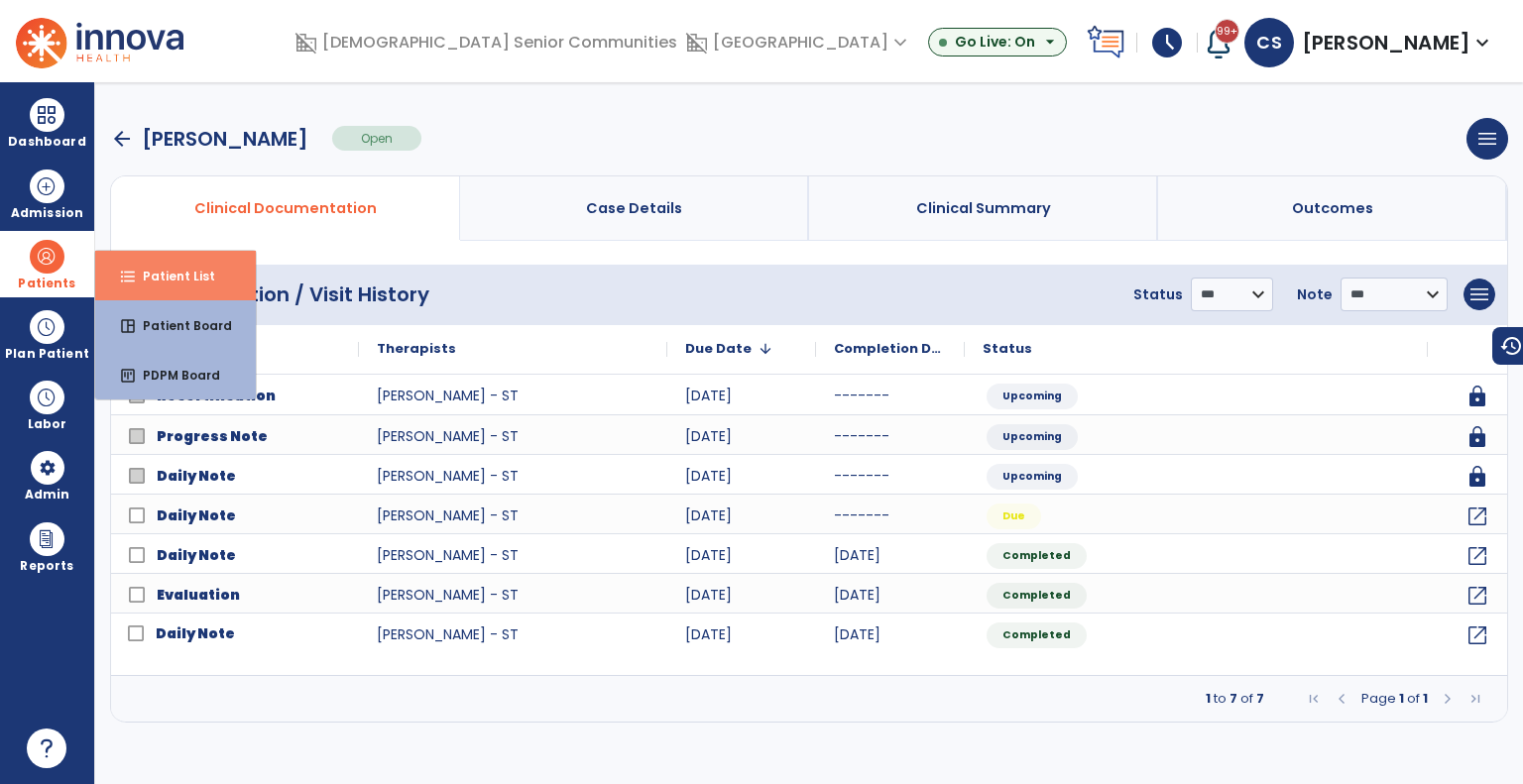 click on "format_list_bulleted" at bounding box center [128, 277] 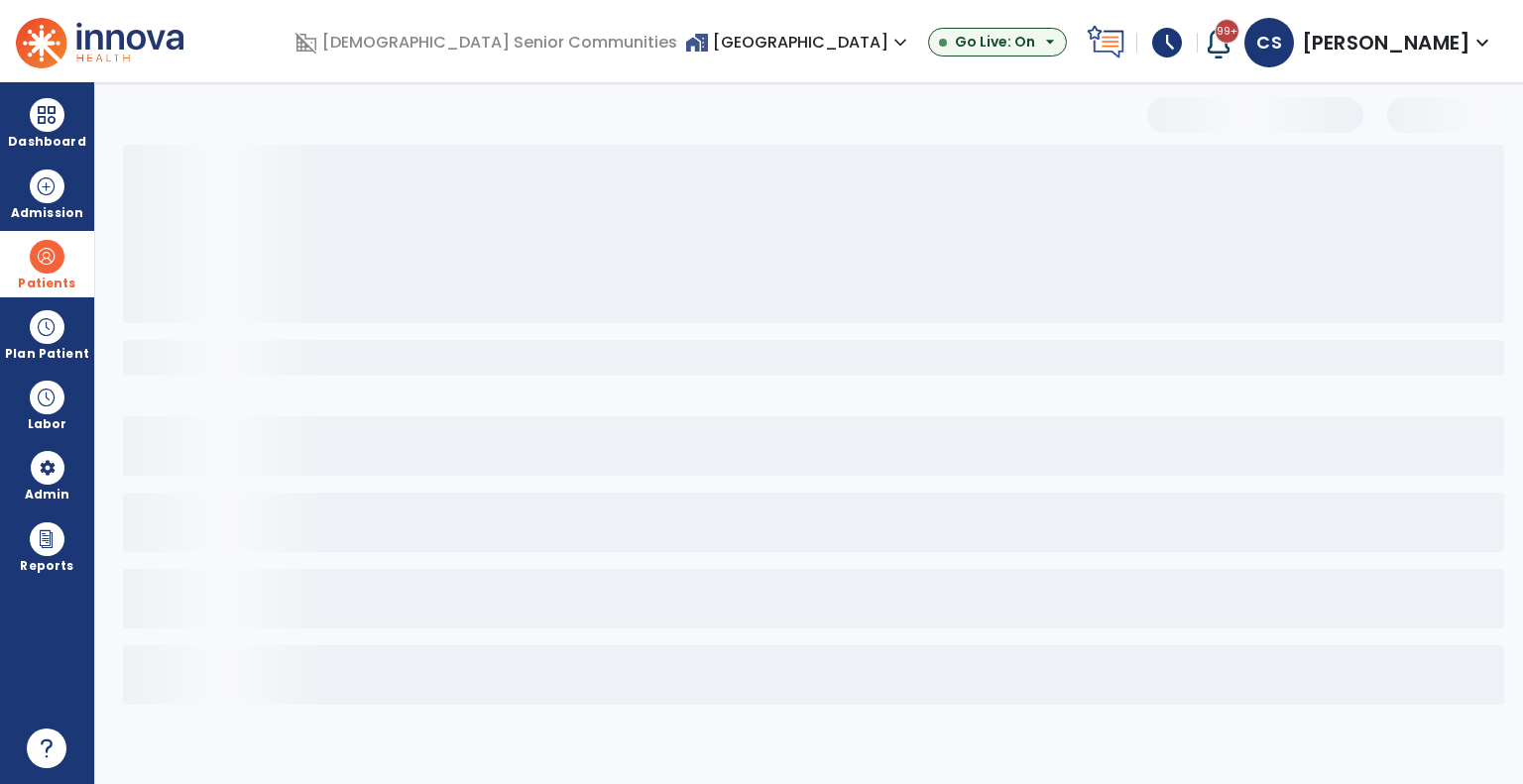 click on "home_work   Columbia Healthcare Center   expand_more" at bounding box center (798, 42) 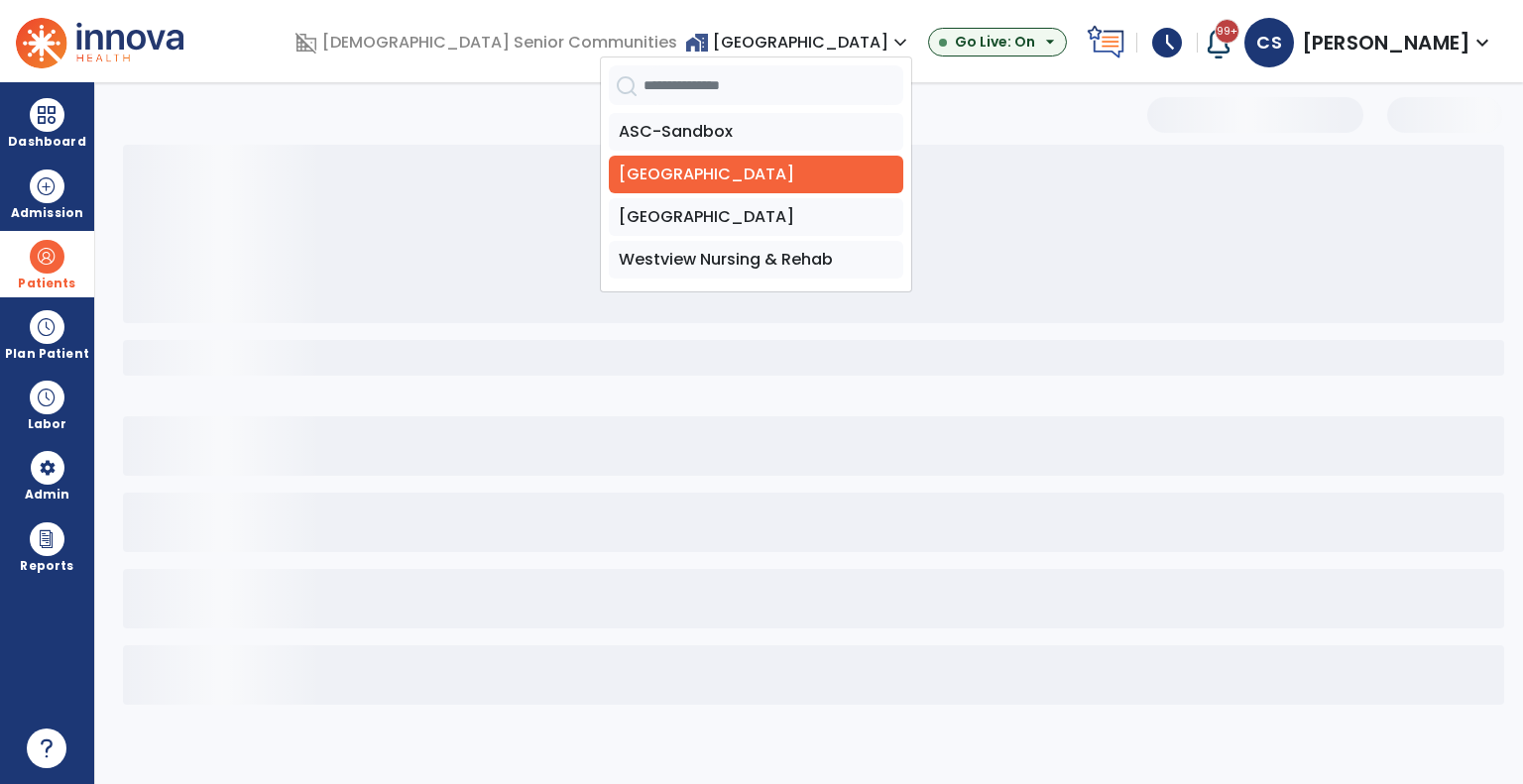 click at bounding box center [818, 474] 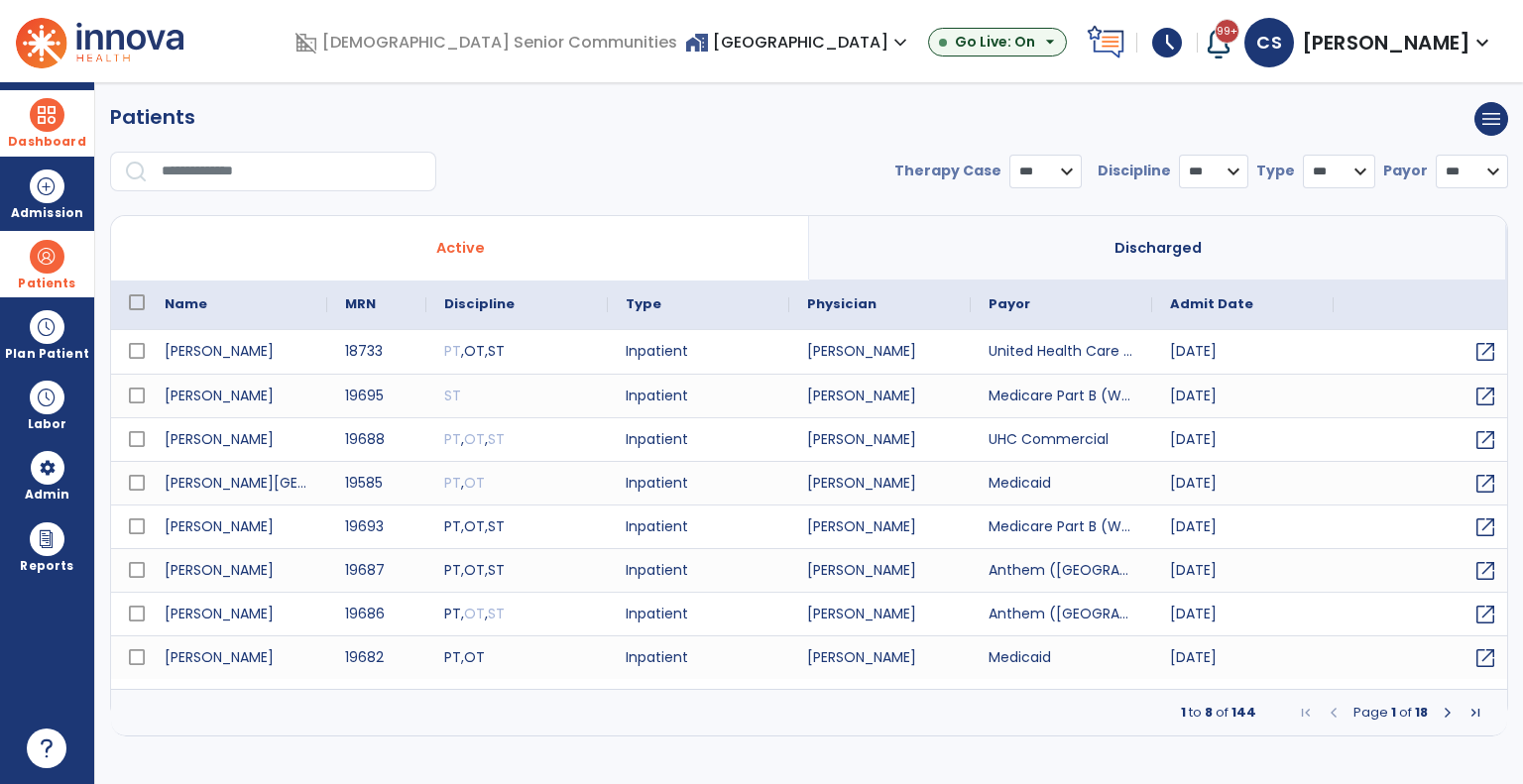 click at bounding box center [47, 115] 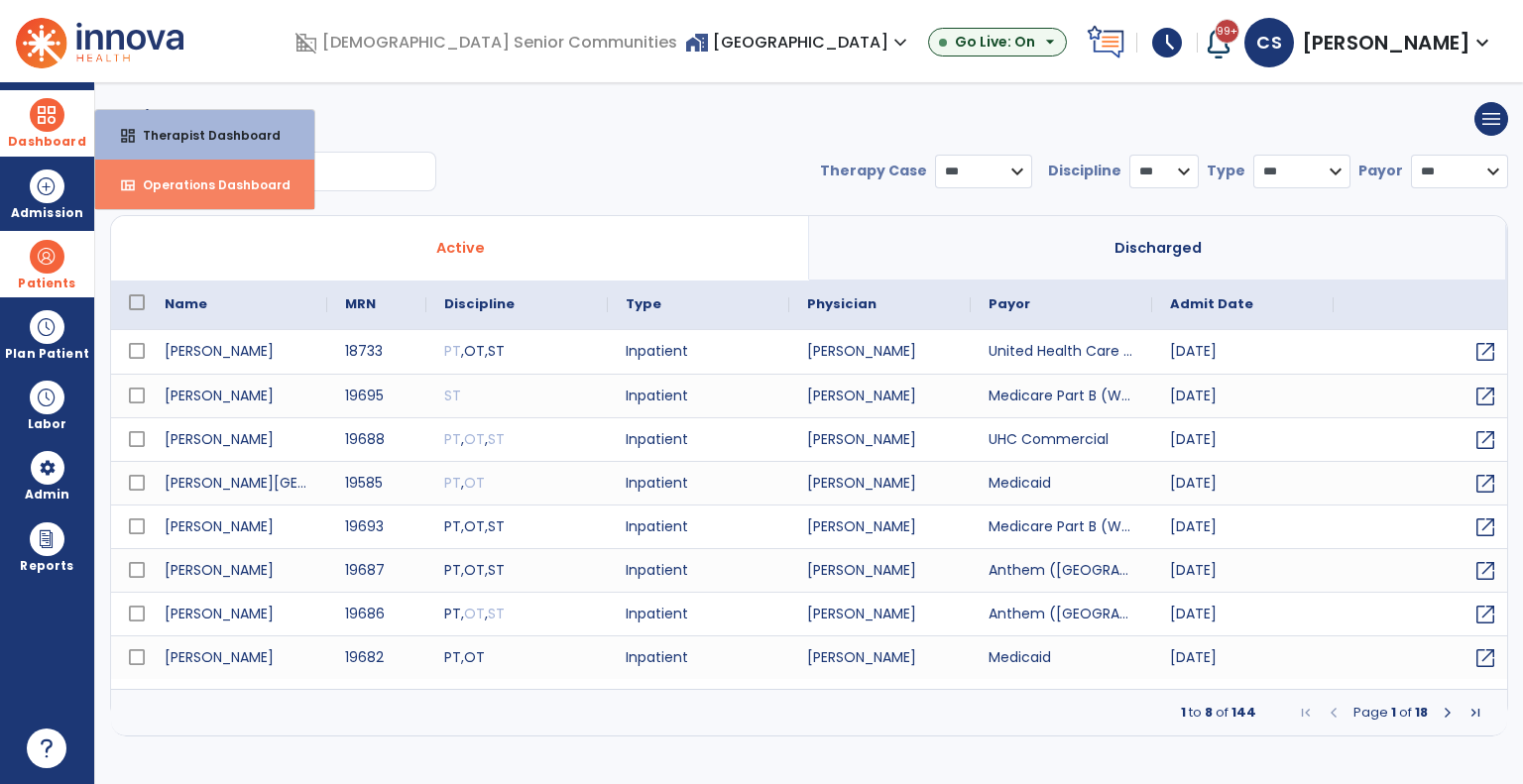 click on "Operations Dashboard" at bounding box center [208, 184] 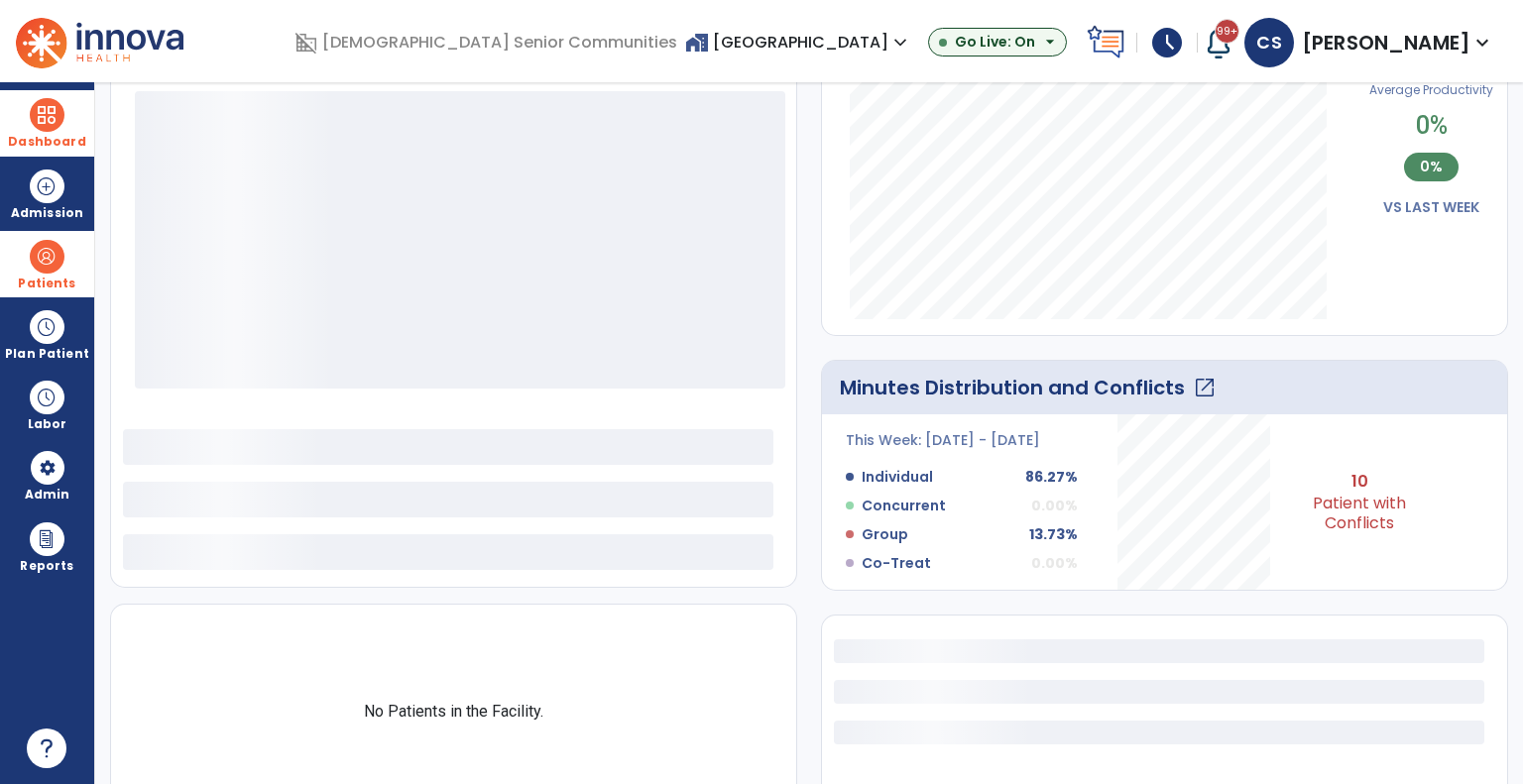 scroll, scrollTop: 555, scrollLeft: 0, axis: vertical 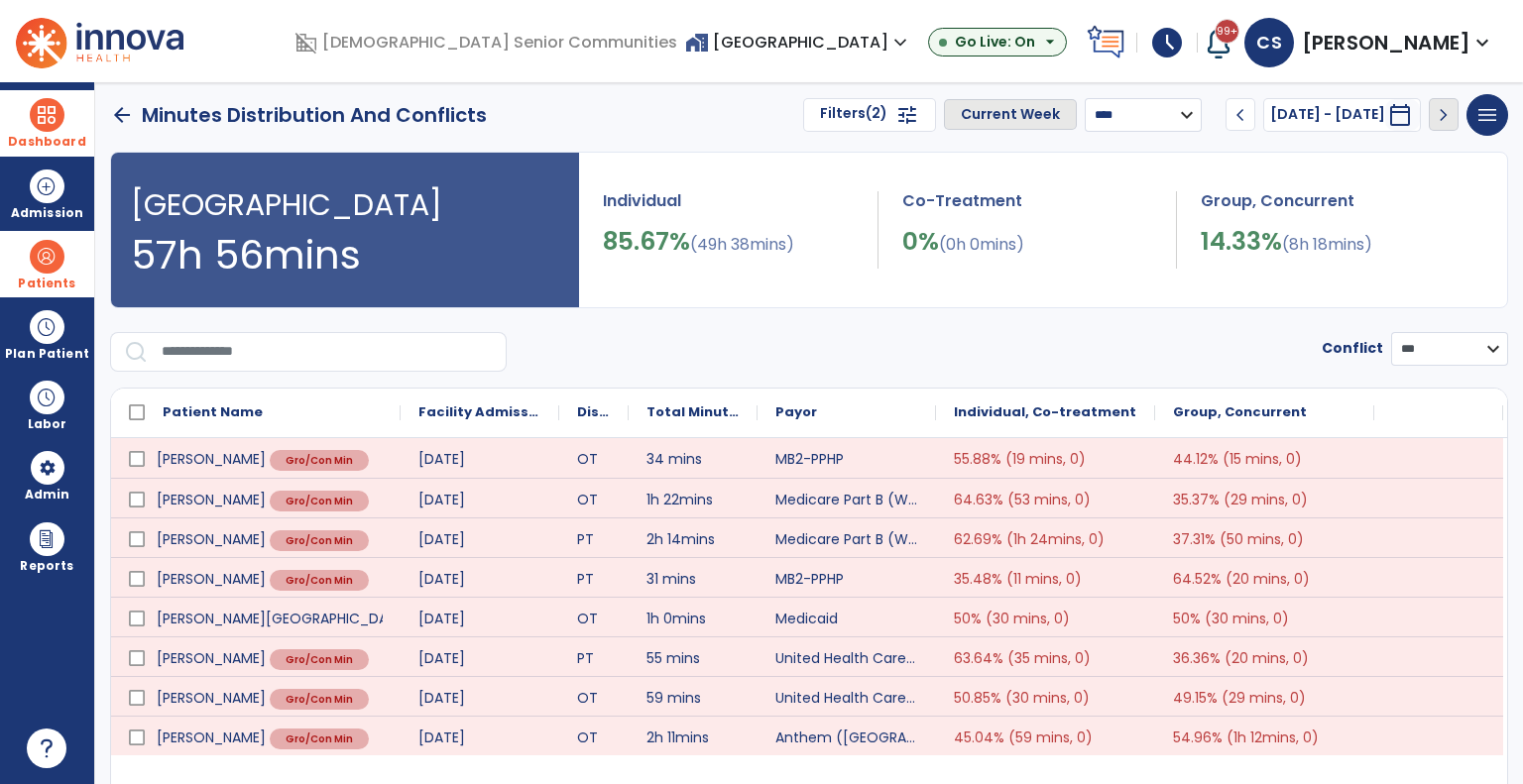 click on "**********" at bounding box center (1143, 115) 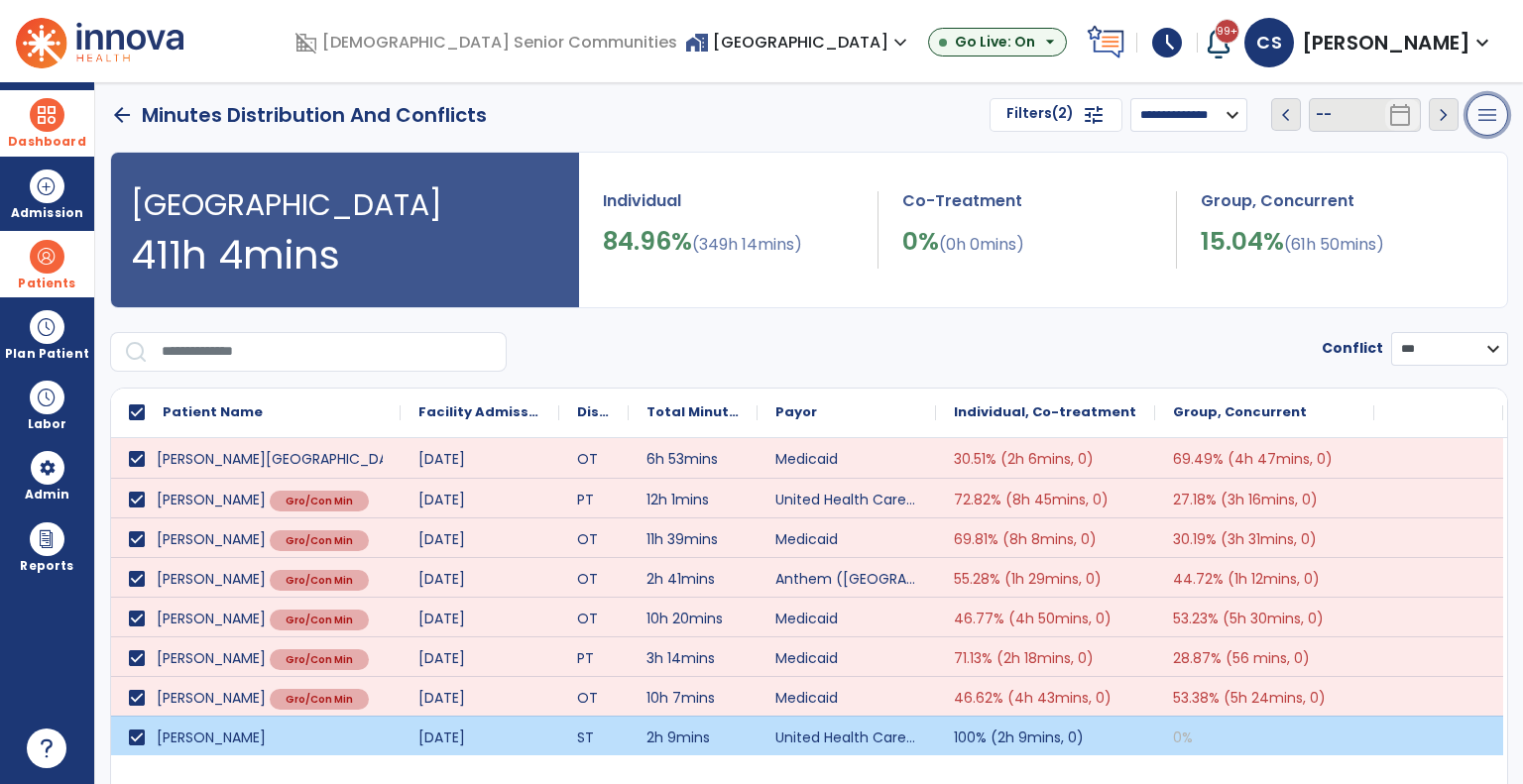click on "menu" at bounding box center [1487, 115] 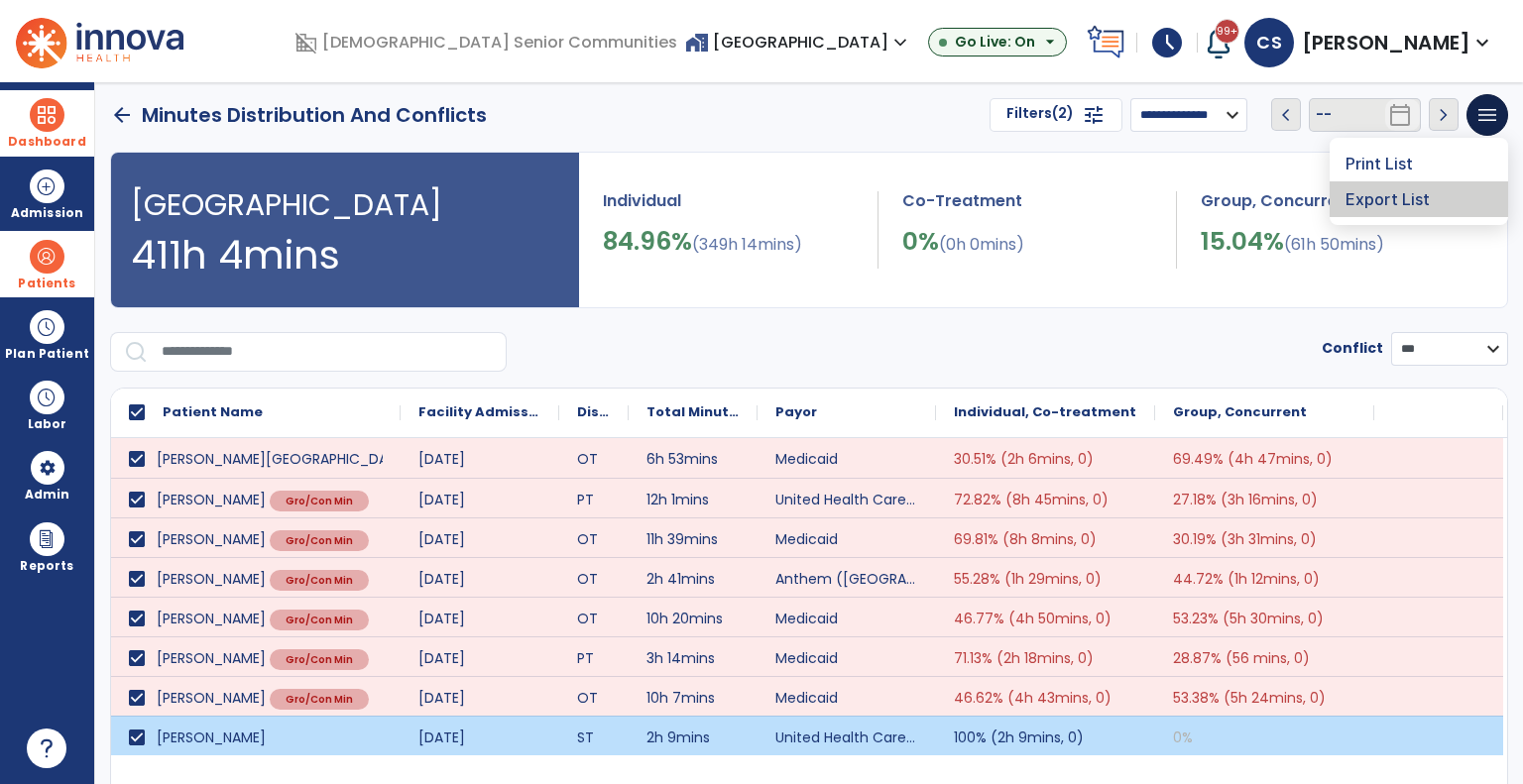 click on "Export List" at bounding box center [1419, 199] 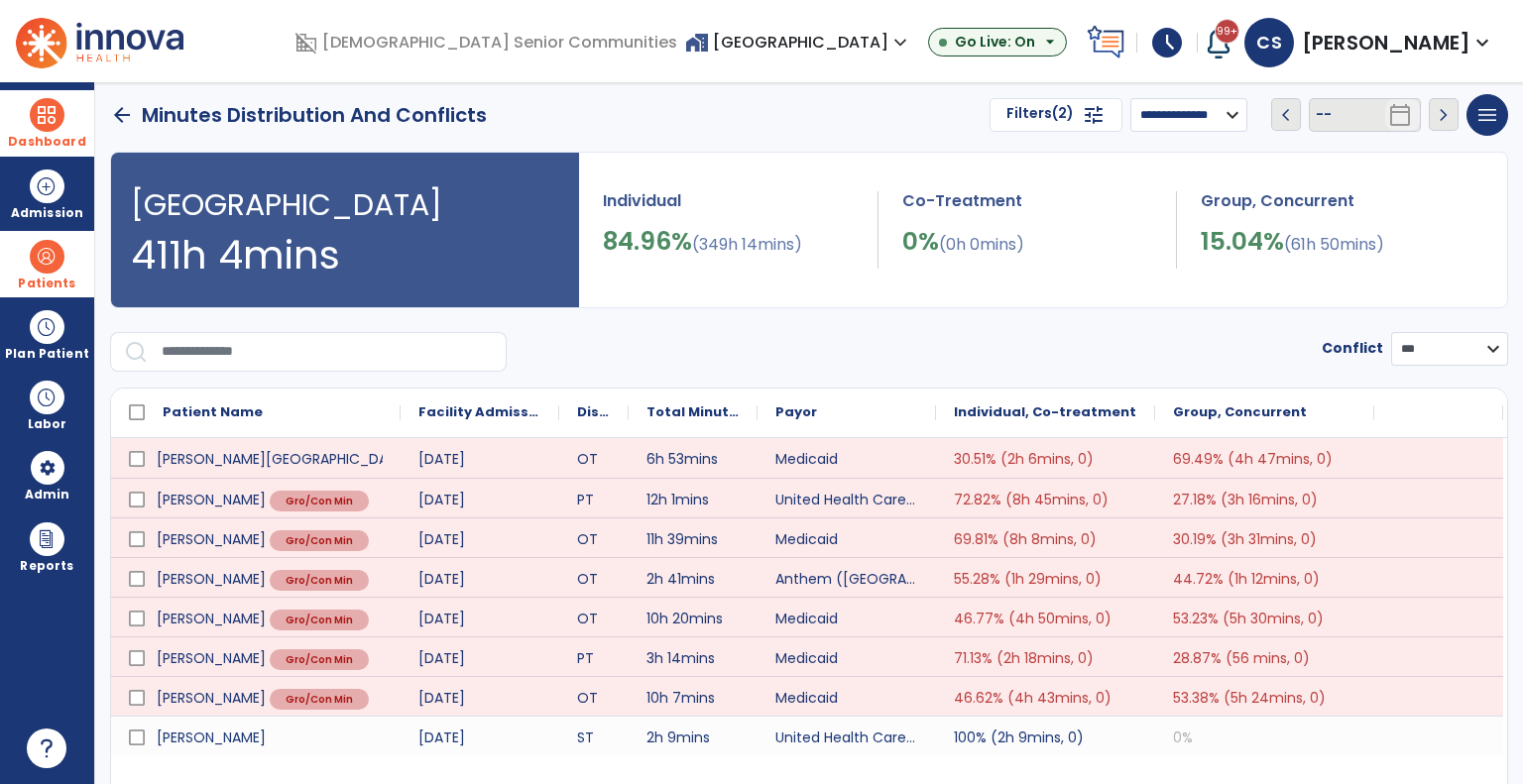 click on "home_work   Columbia Healthcare Center   expand_more" at bounding box center [798, 42] 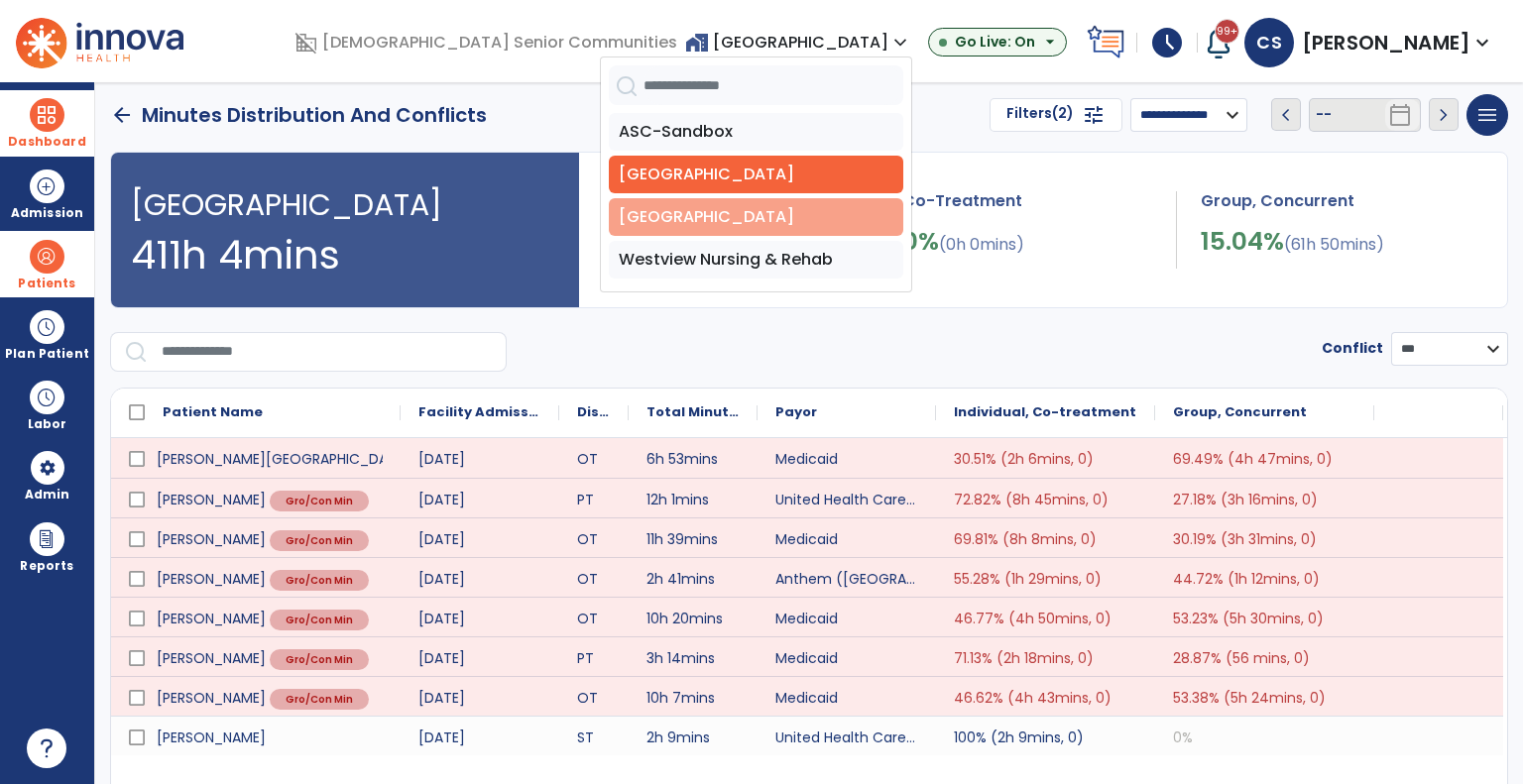 click on "[GEOGRAPHIC_DATA]" at bounding box center (756, 217) 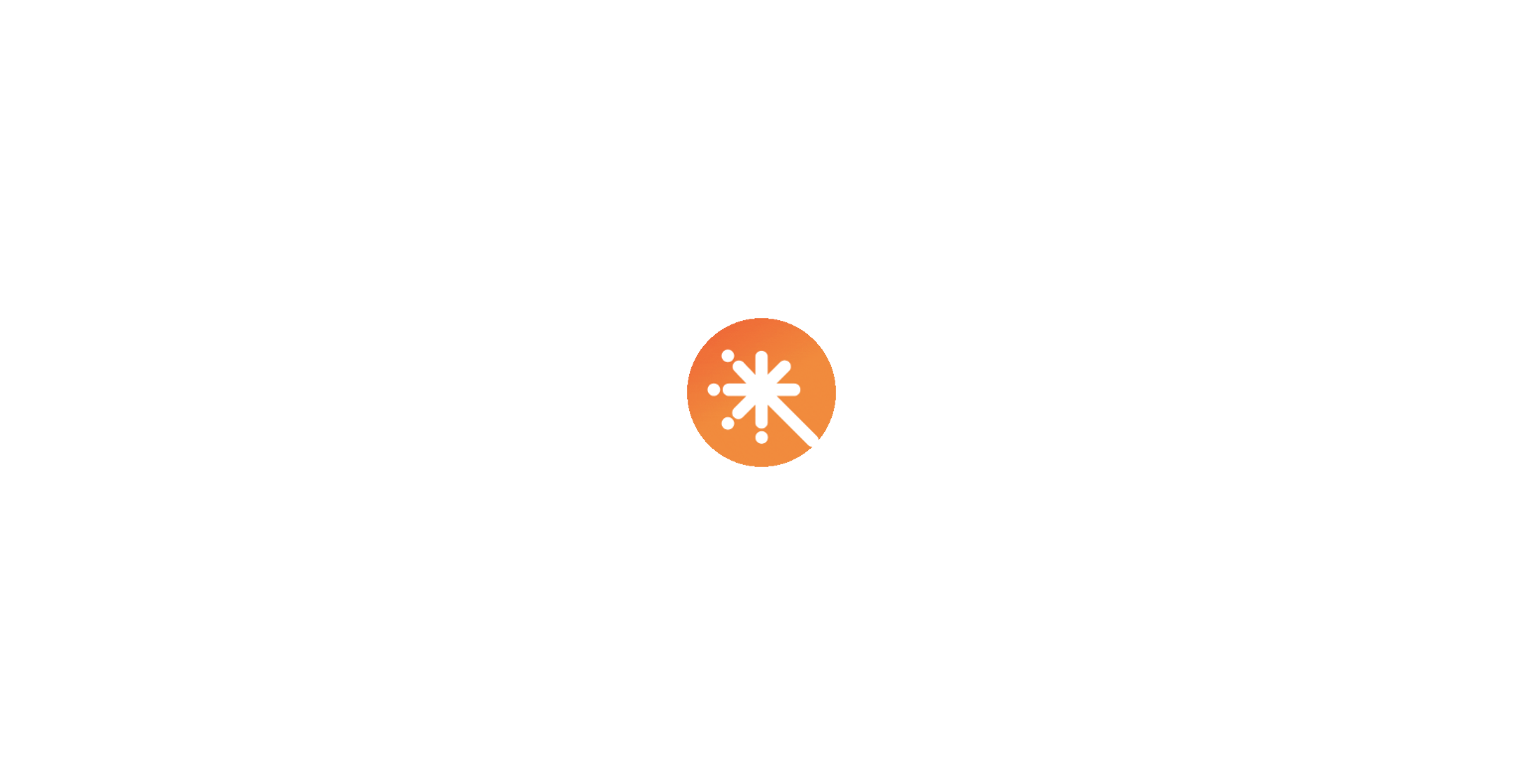 scroll, scrollTop: 0, scrollLeft: 0, axis: both 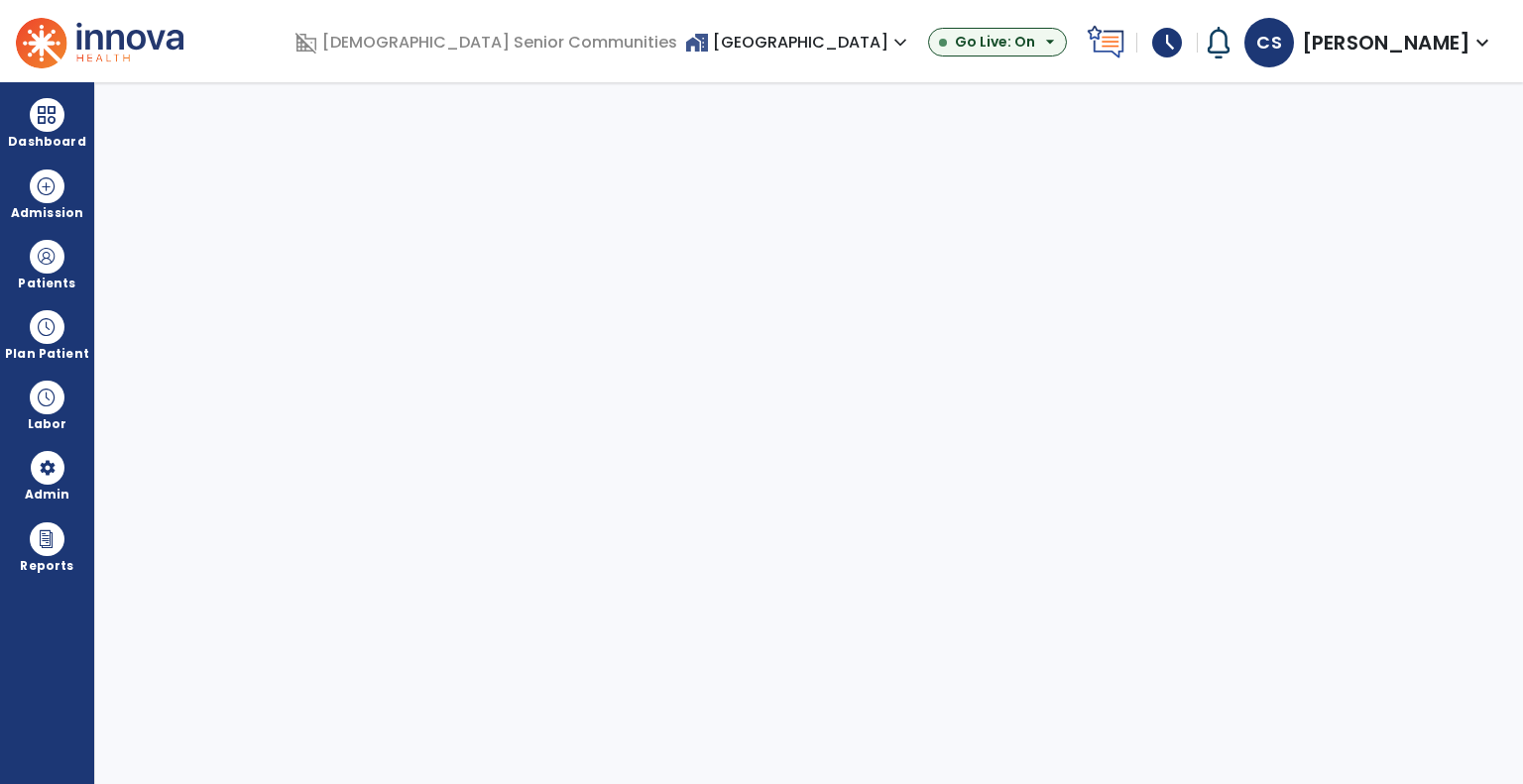 select on "***" 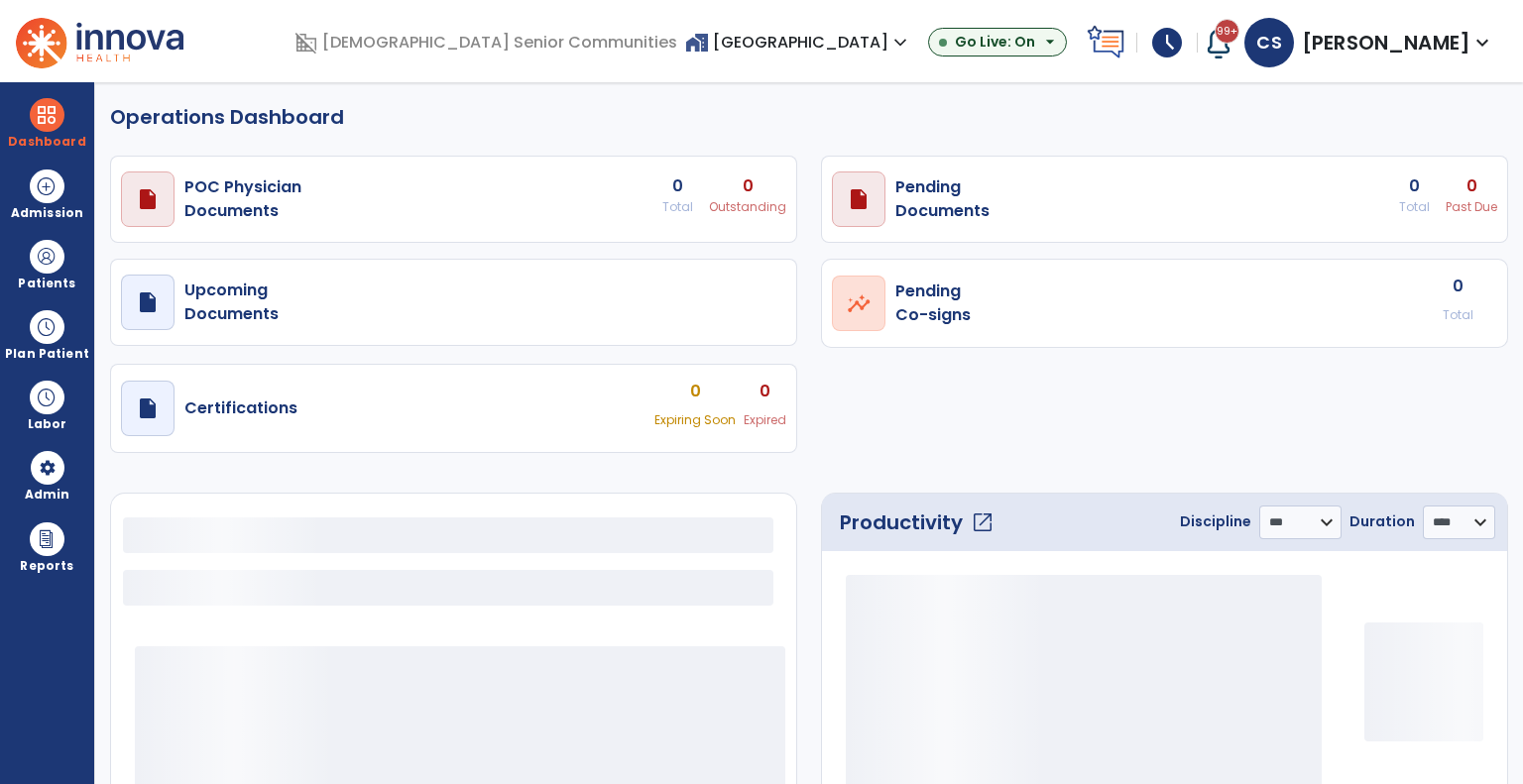 select on "***" 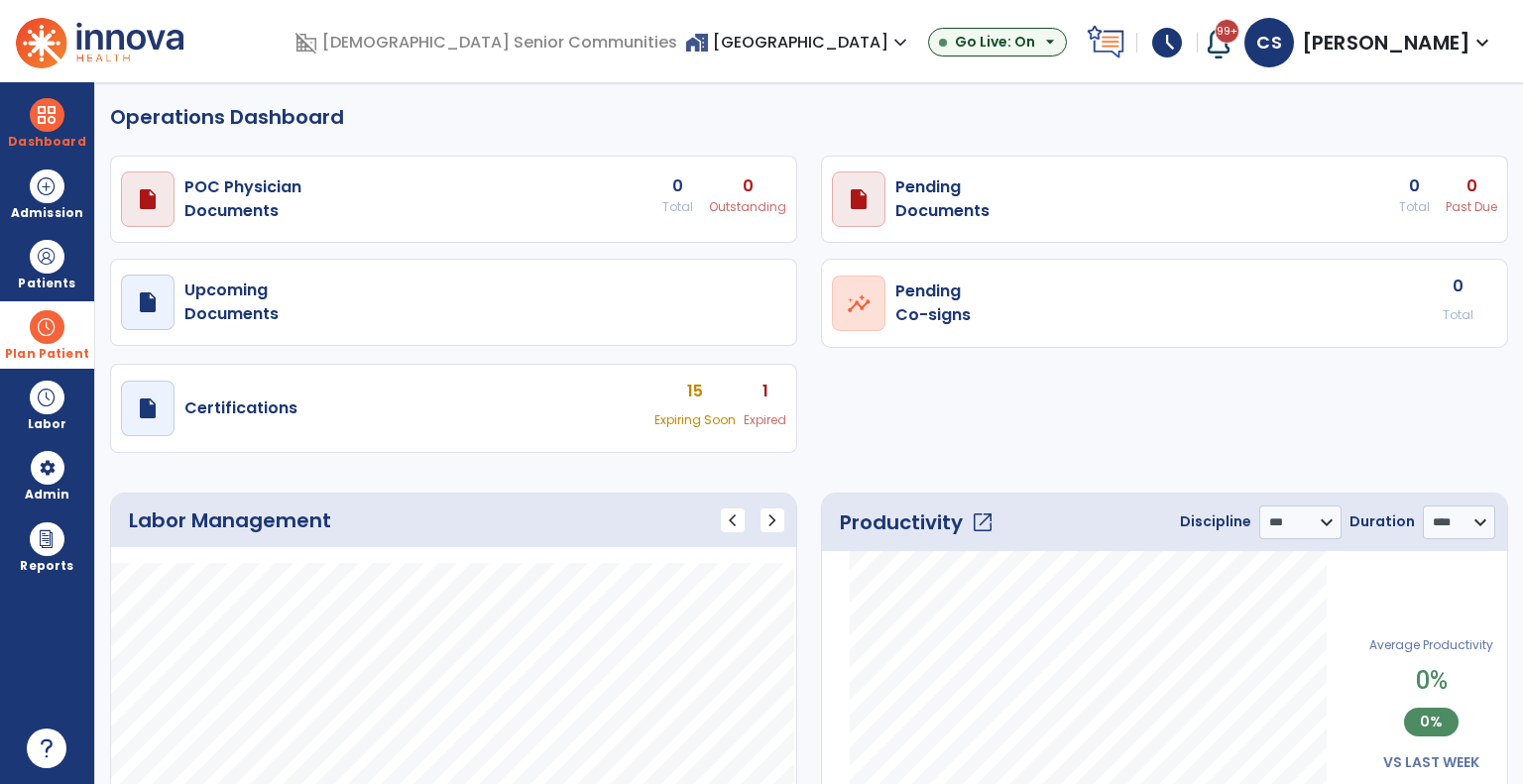 click at bounding box center (47, 327) 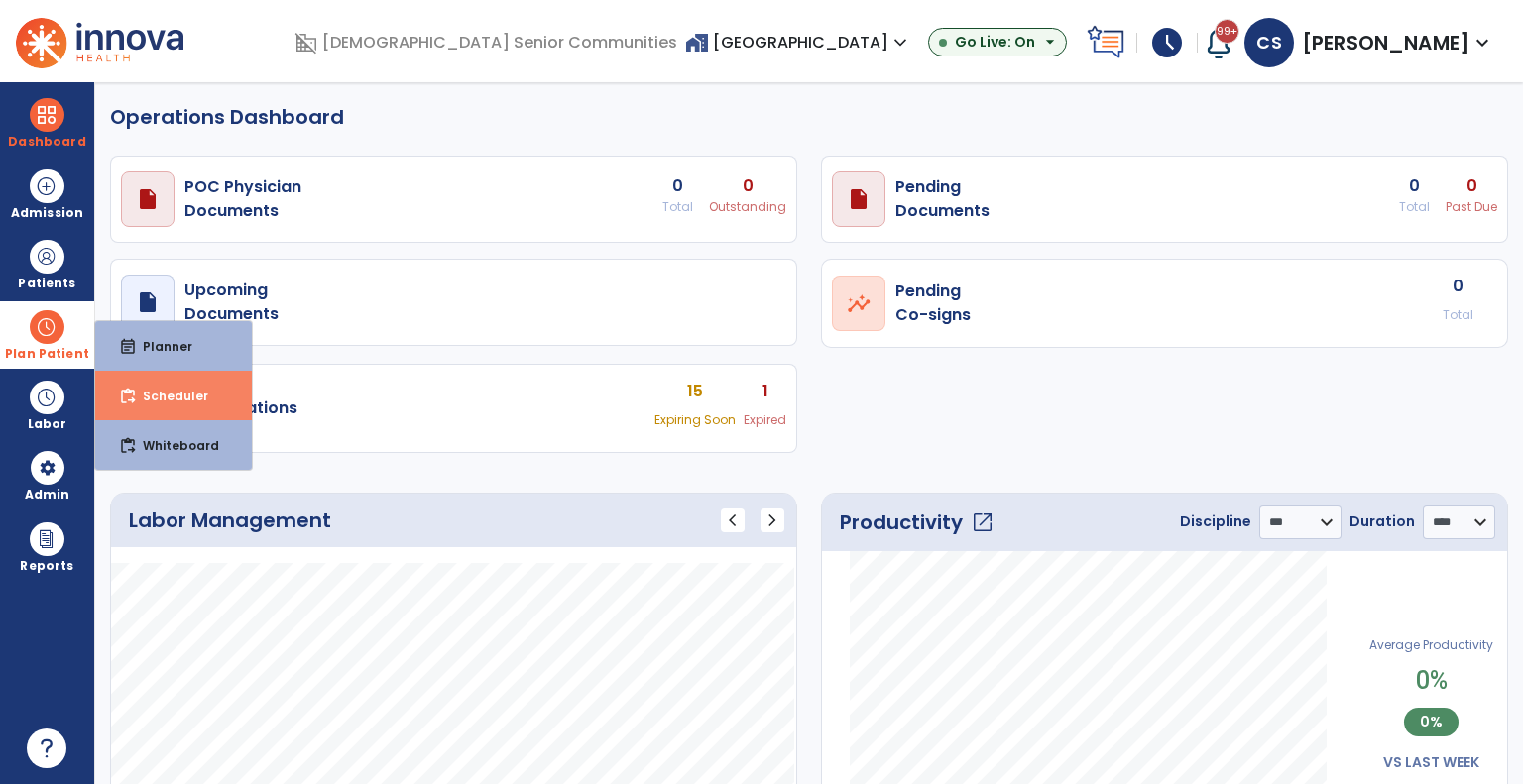 click on "content_paste_go  Scheduler" at bounding box center (174, 395) 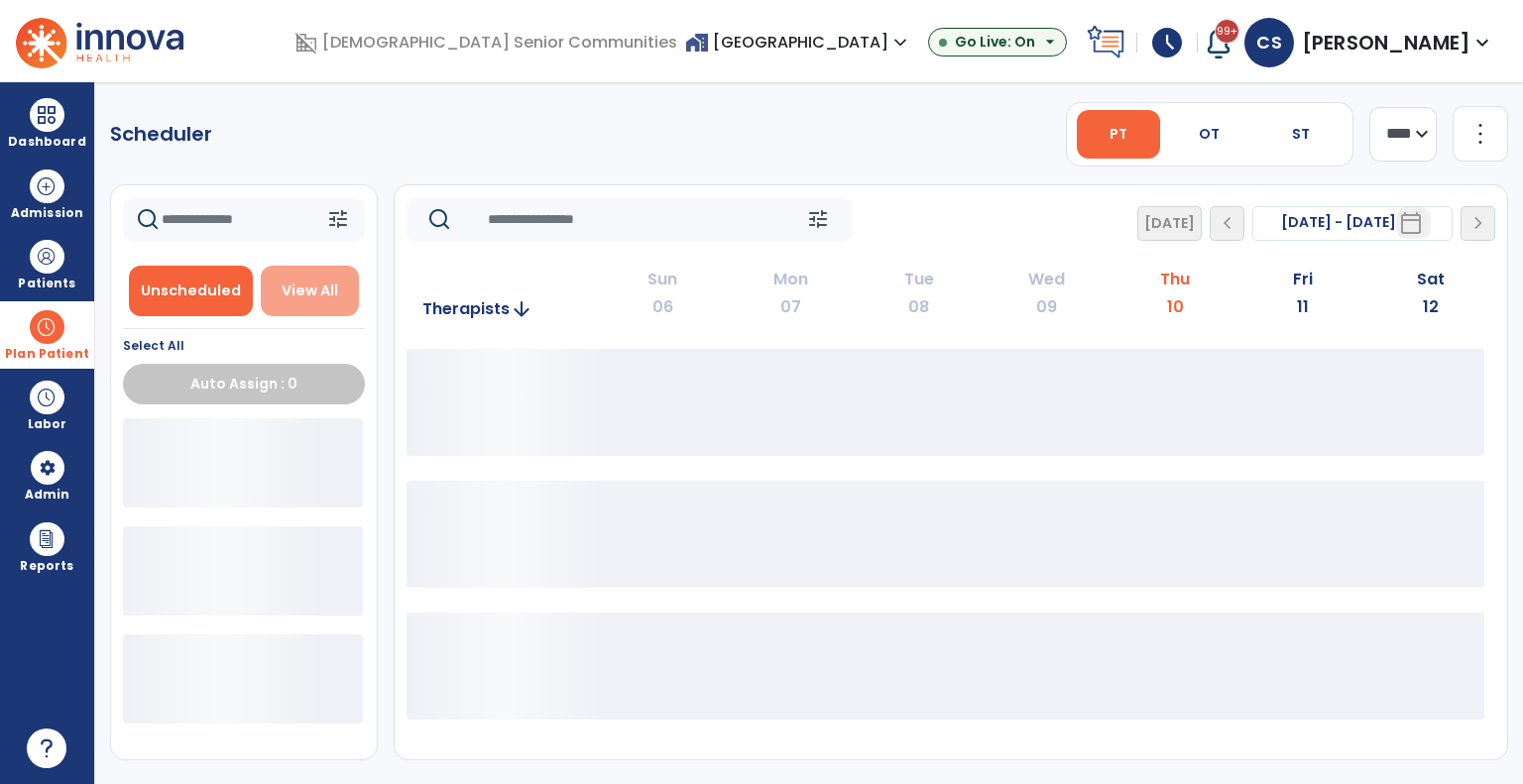 click on "View All" at bounding box center (309, 290) 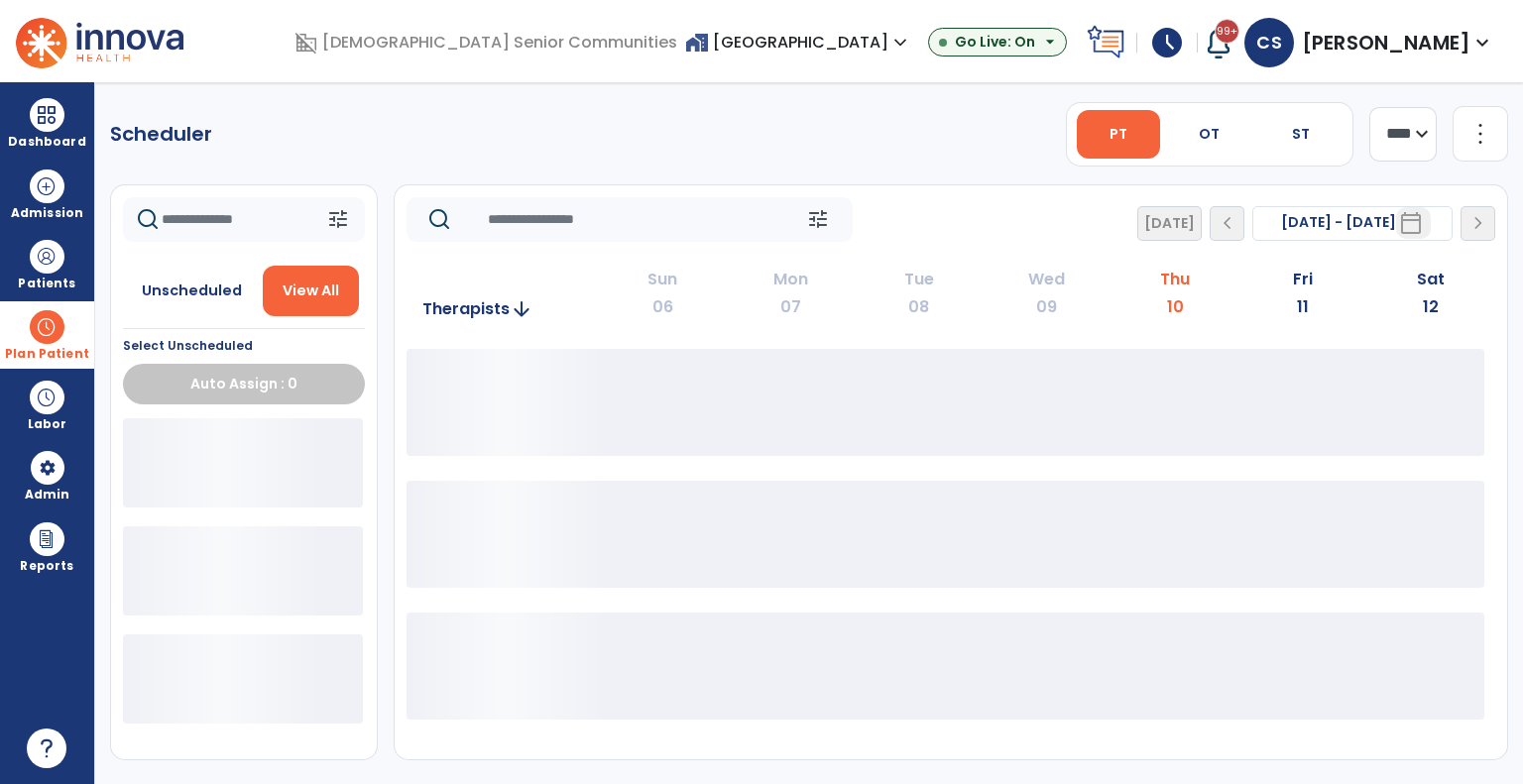 click 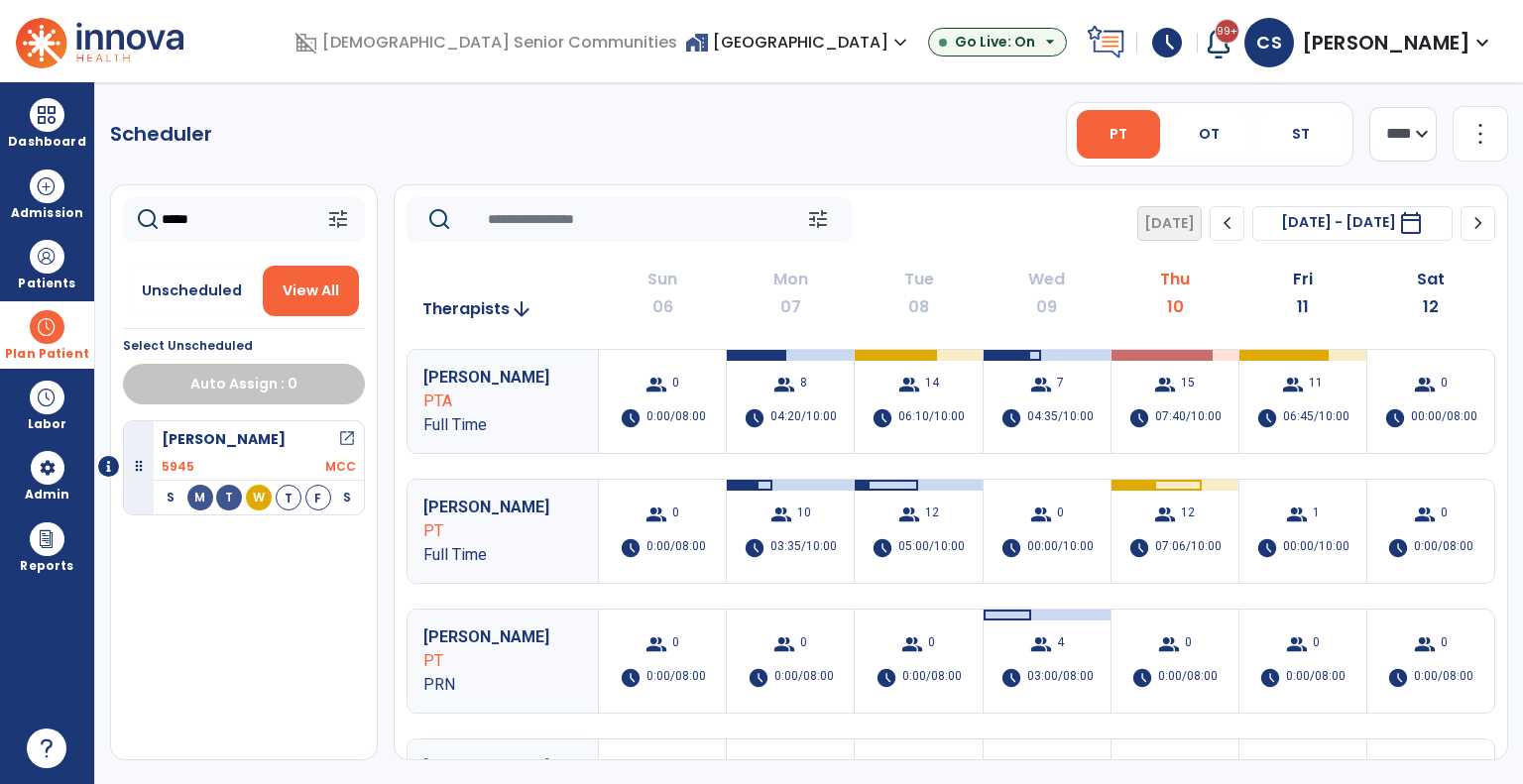 click on "*****" 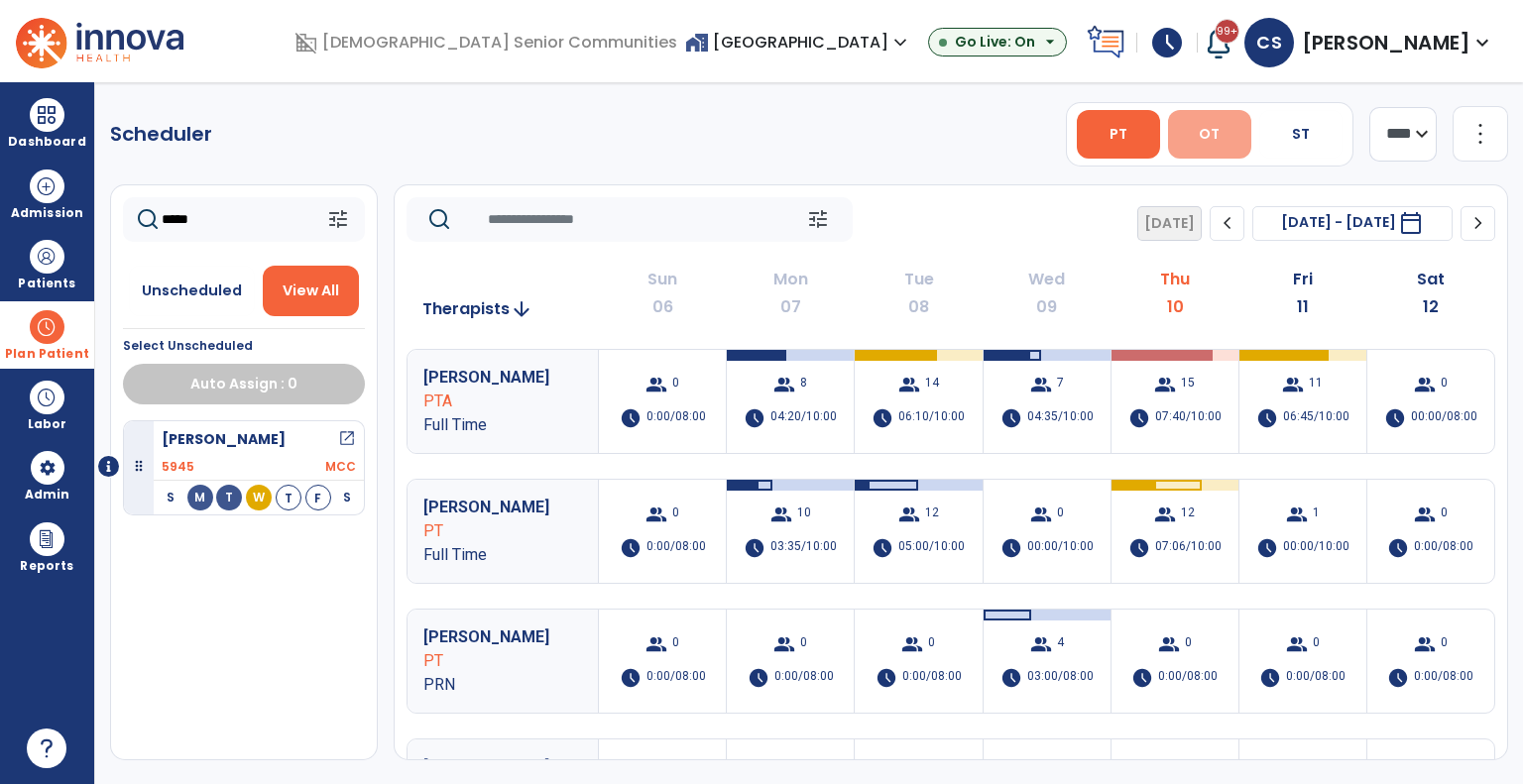 type on "*****" 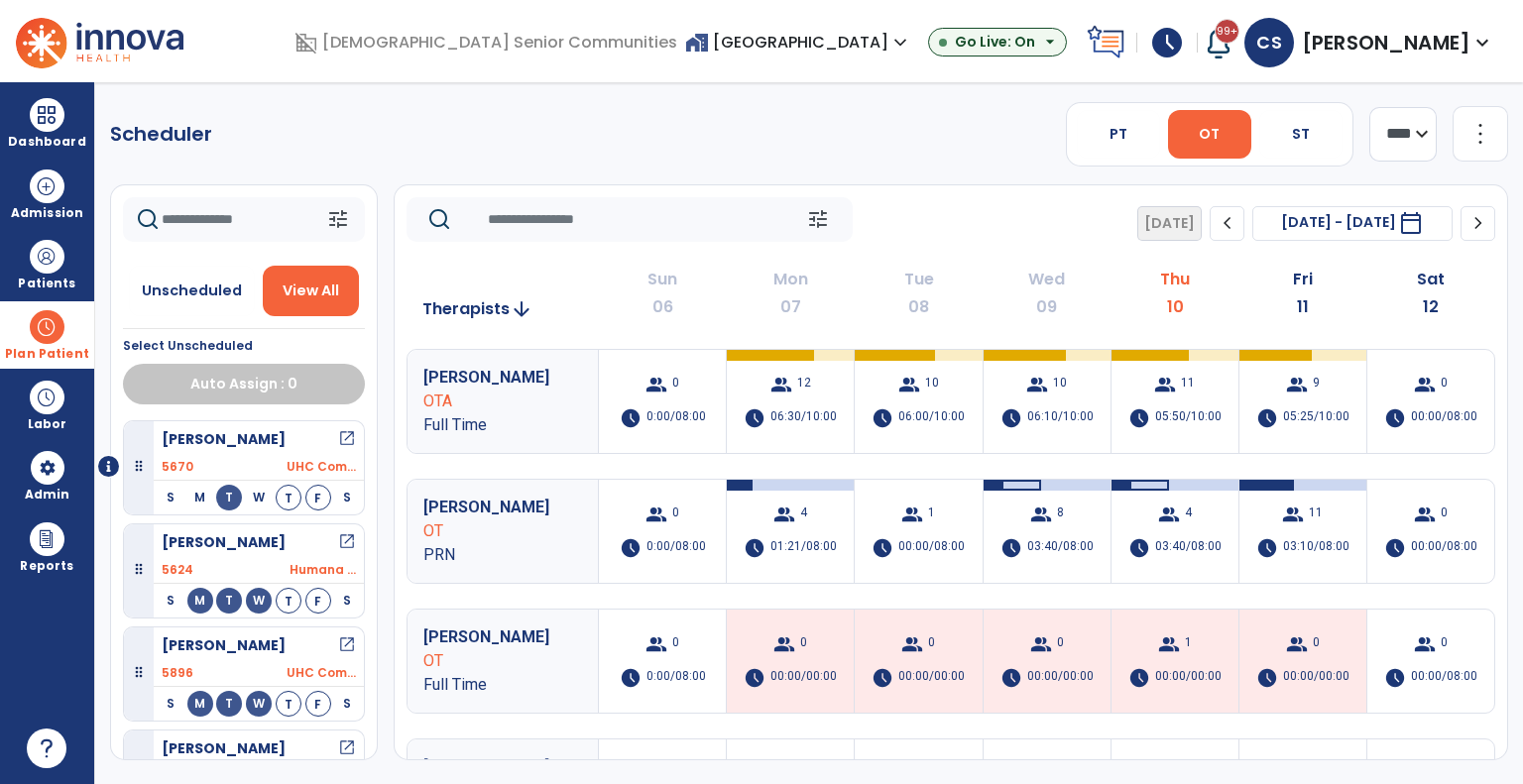 click 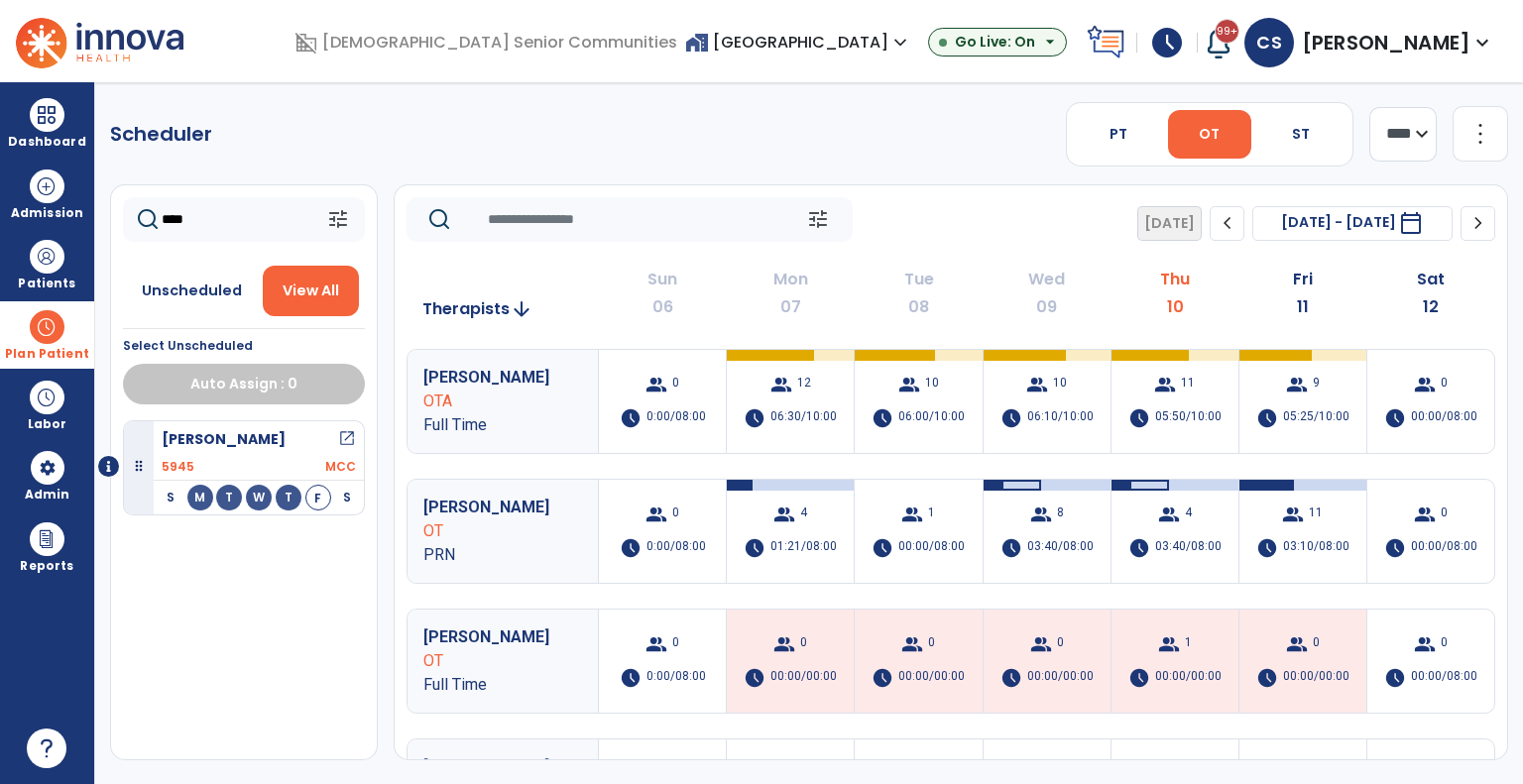 type on "****" 